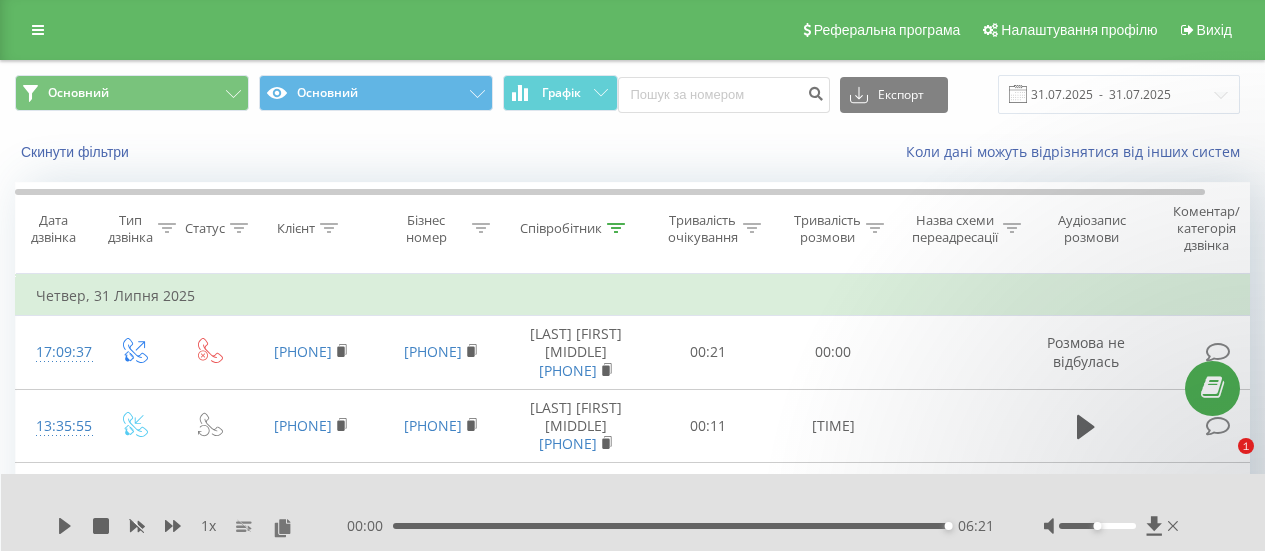 scroll, scrollTop: 613, scrollLeft: 0, axis: vertical 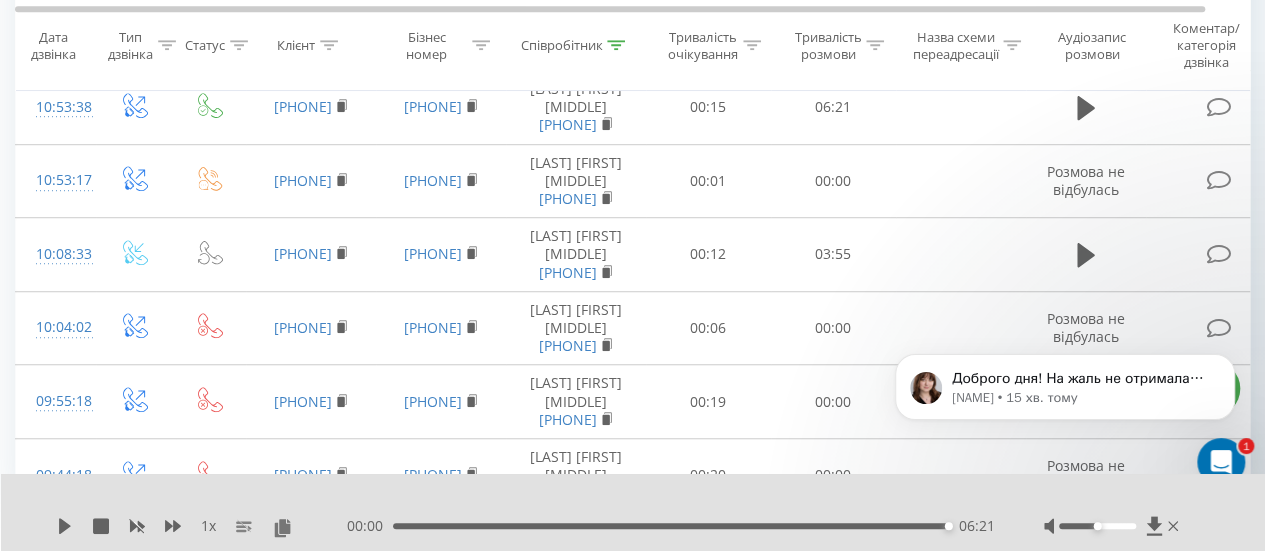 click on "00:04" at bounding box center [708, 34] 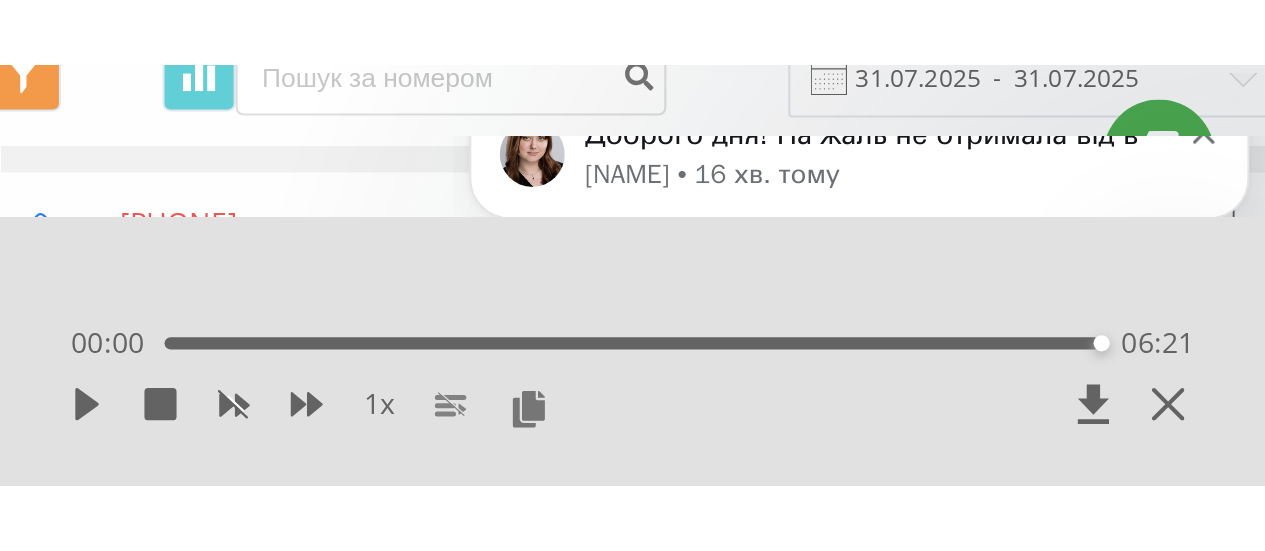 scroll, scrollTop: 0, scrollLeft: 0, axis: both 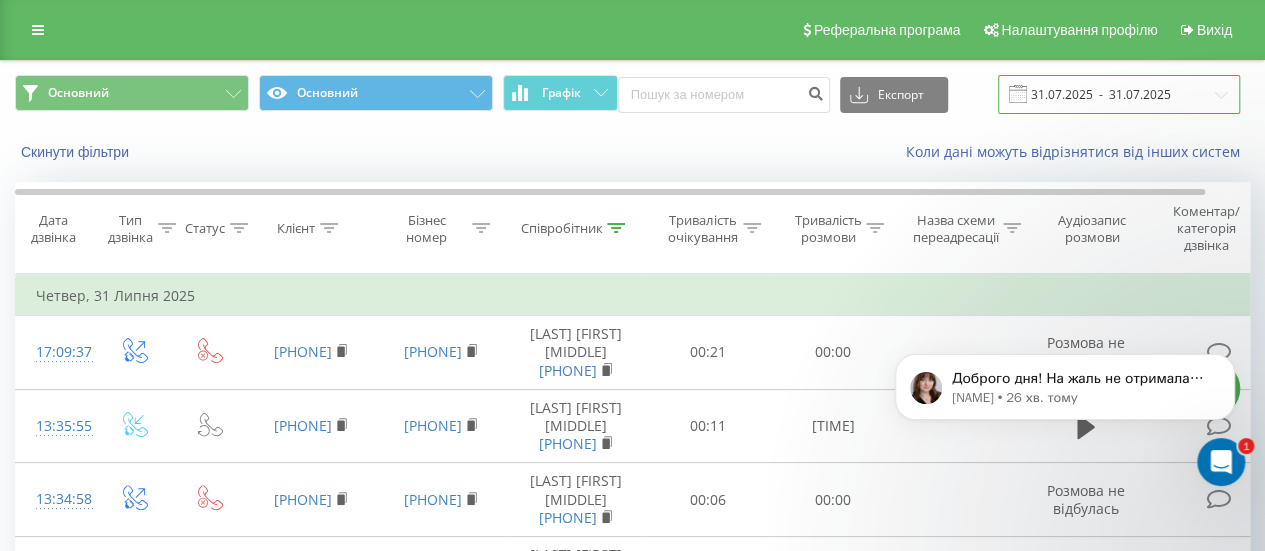 click on "31.07.2025  -  31.07.2025" at bounding box center [1119, 94] 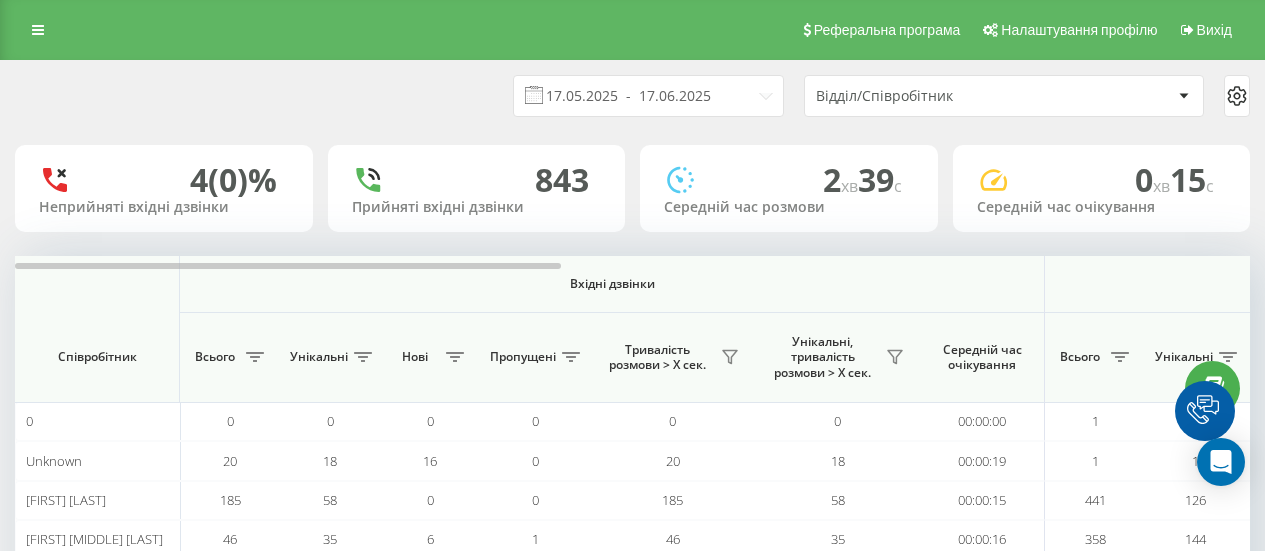scroll, scrollTop: 0, scrollLeft: 0, axis: both 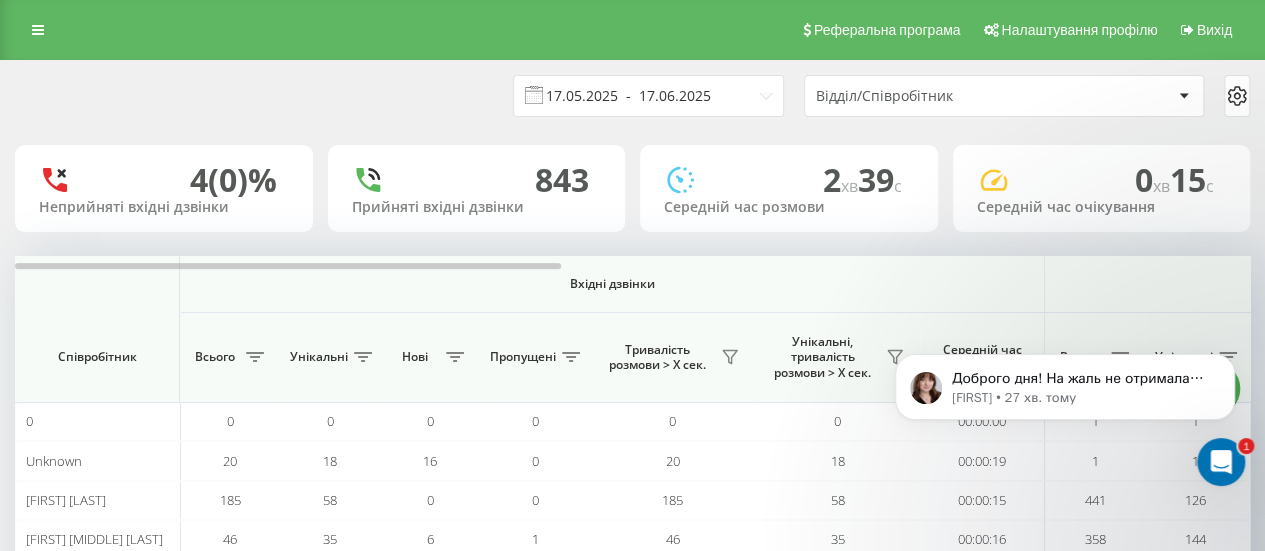 click on "17.05.2025  -  17.06.2025" at bounding box center [648, 96] 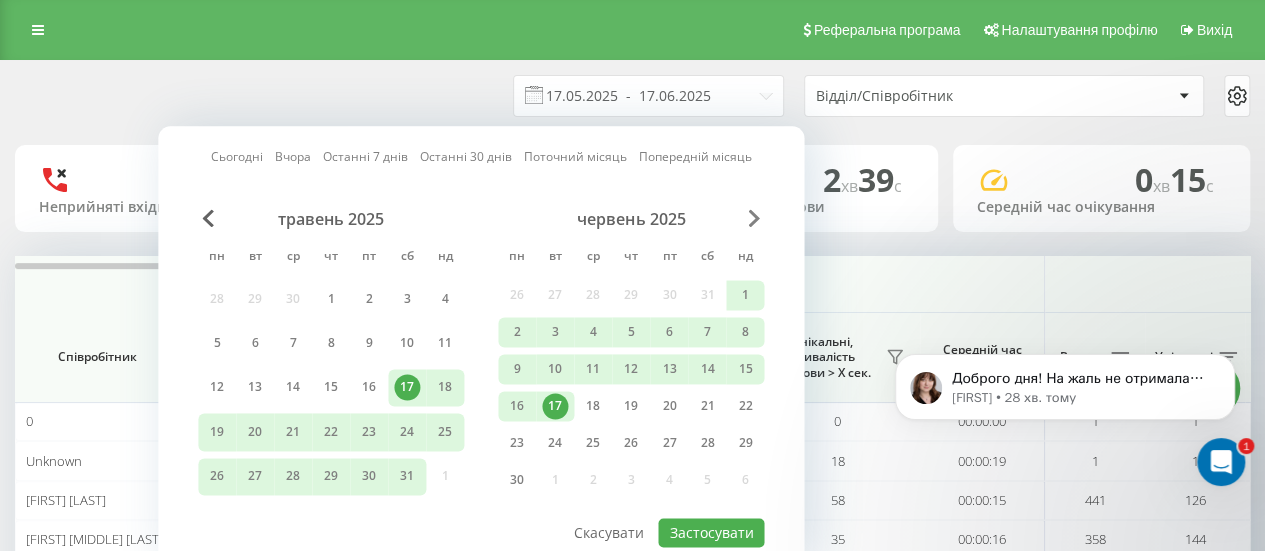 click at bounding box center [754, 218] 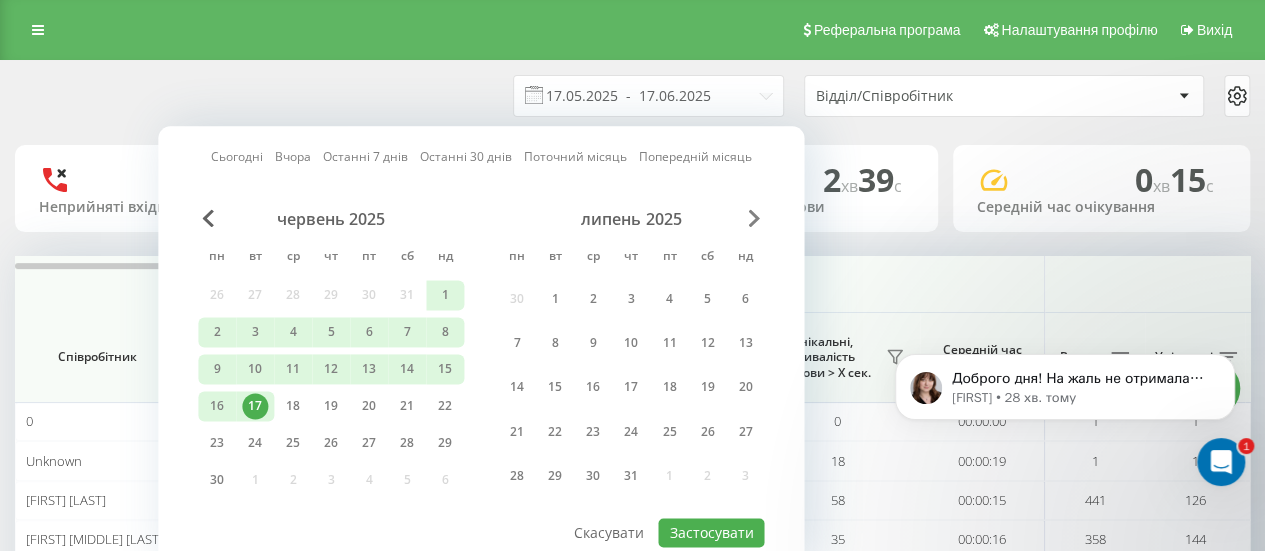 click at bounding box center [754, 218] 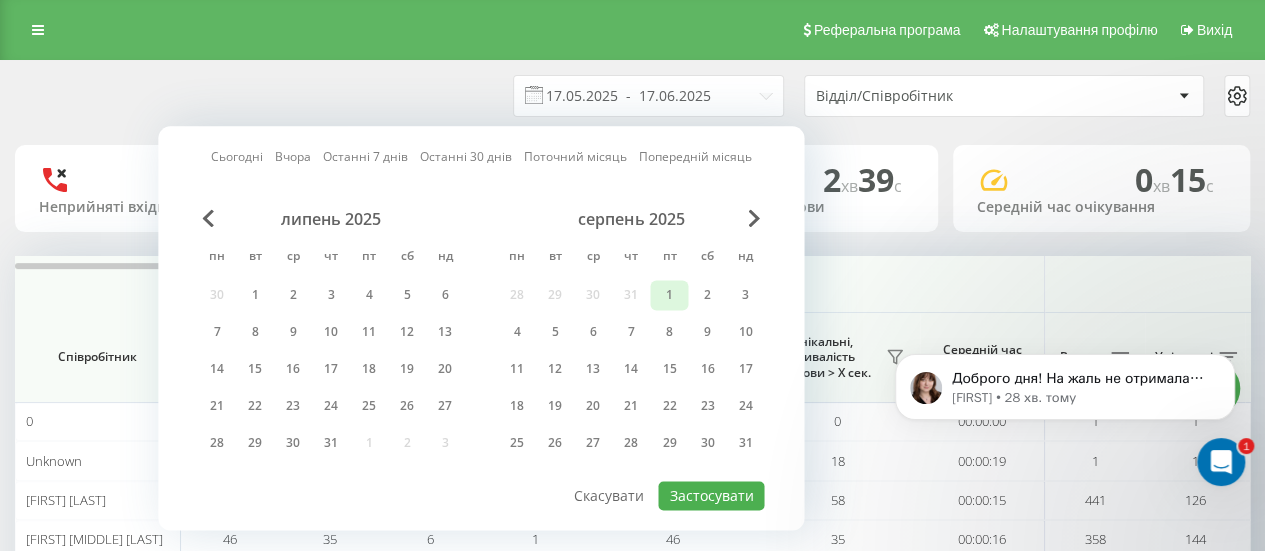 click on "1" at bounding box center (669, 295) 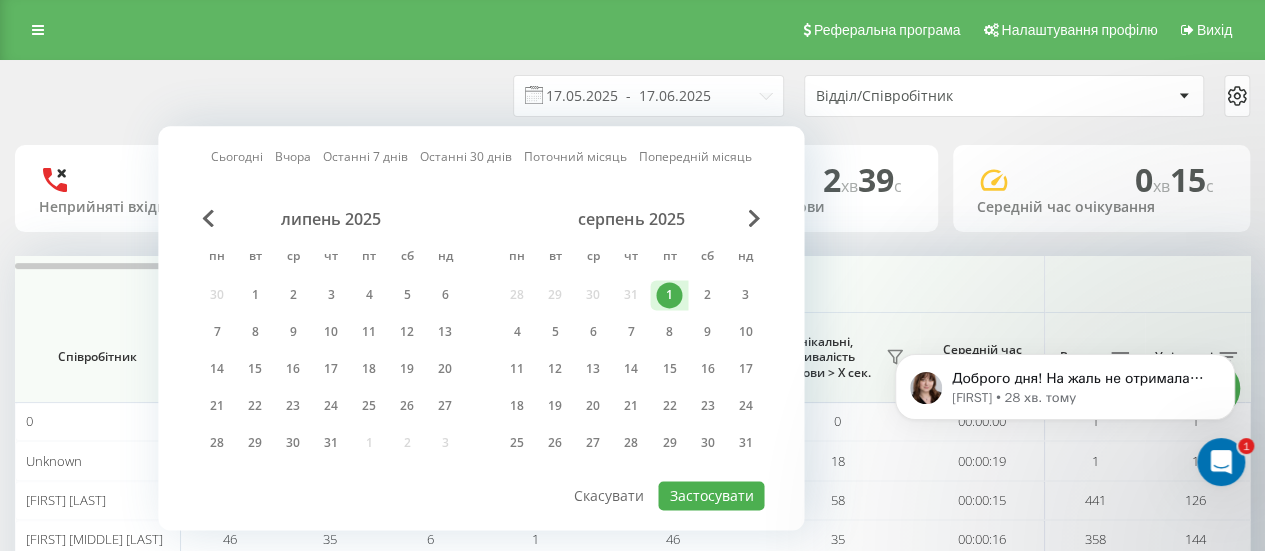 click on "1" at bounding box center (669, 295) 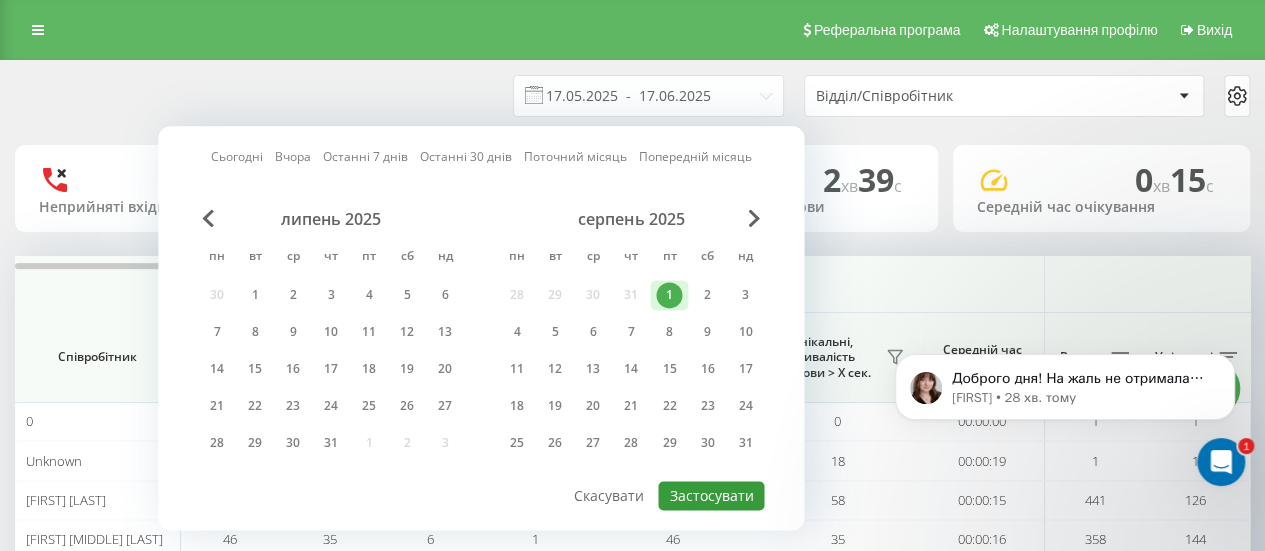 click on "Застосувати" at bounding box center [711, 495] 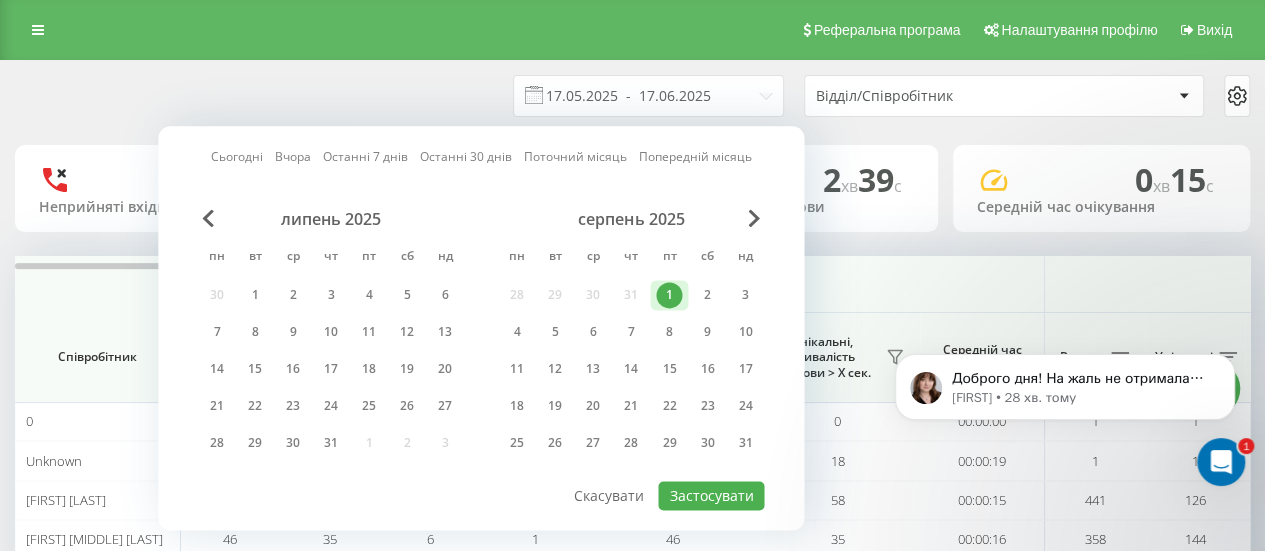type on "01.08.2025  -  01.08.2025" 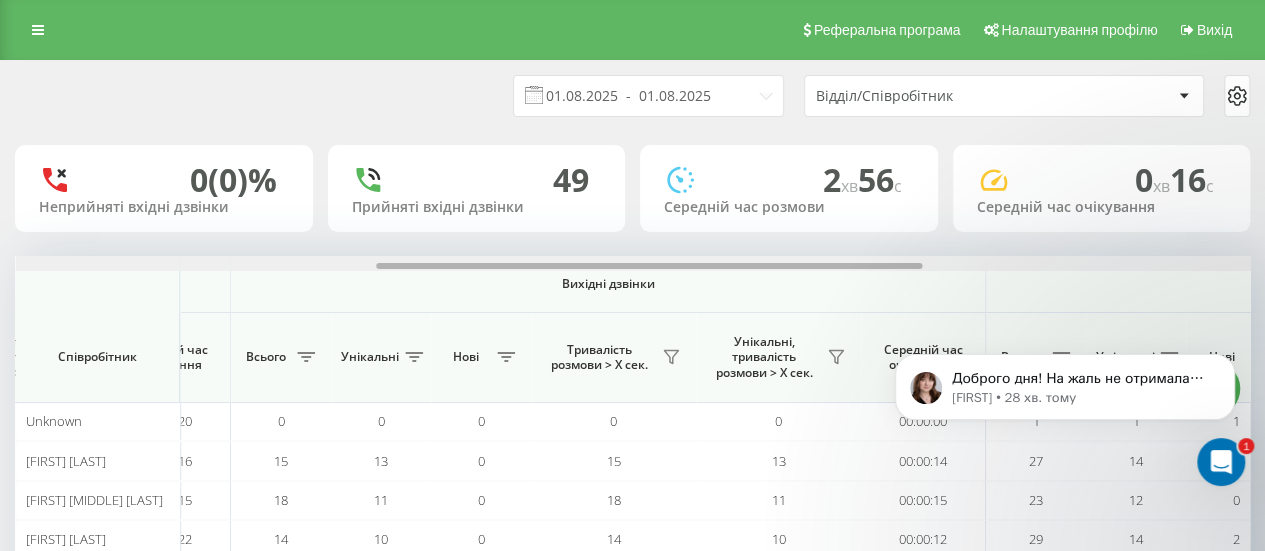 scroll, scrollTop: 0, scrollLeft: 819, axis: horizontal 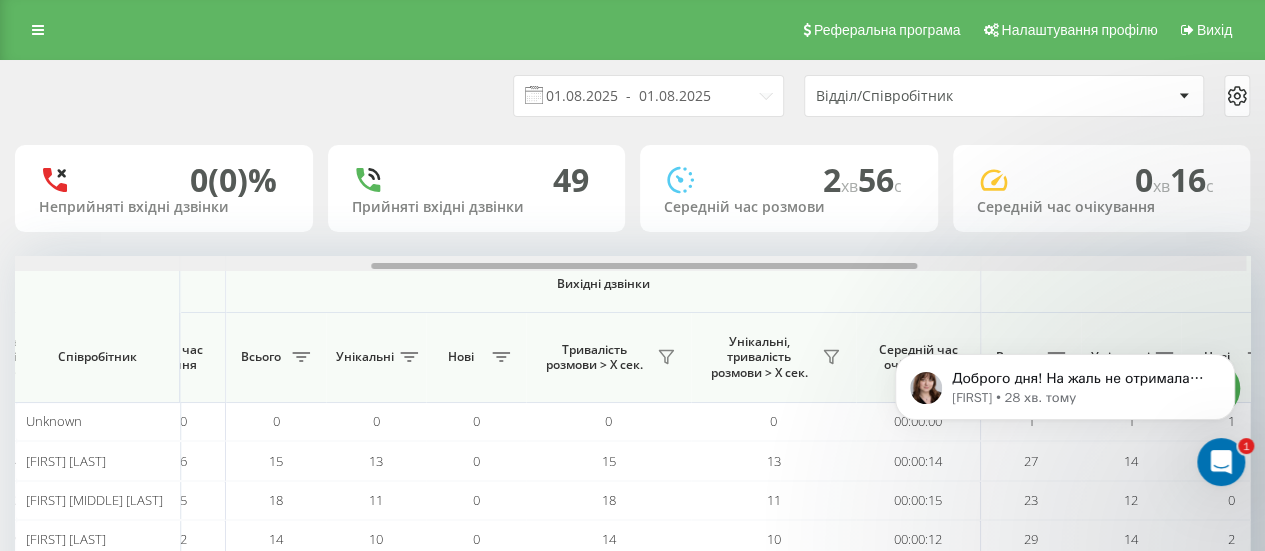 drag, startPoint x: 535, startPoint y: 268, endPoint x: 898, endPoint y: 289, distance: 363.60693 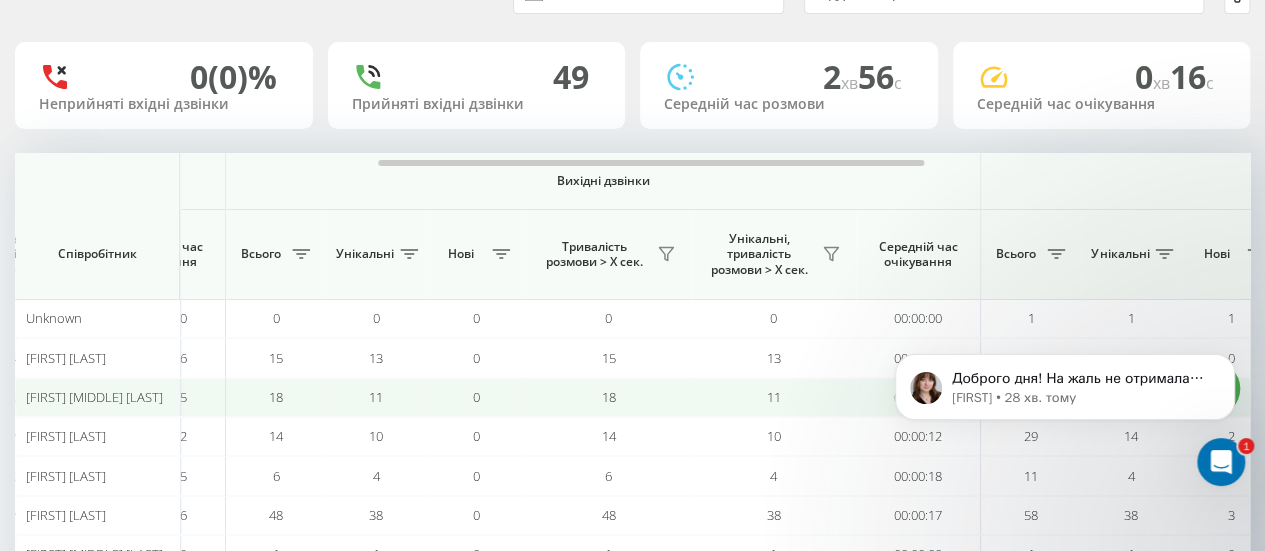 scroll, scrollTop: 200, scrollLeft: 0, axis: vertical 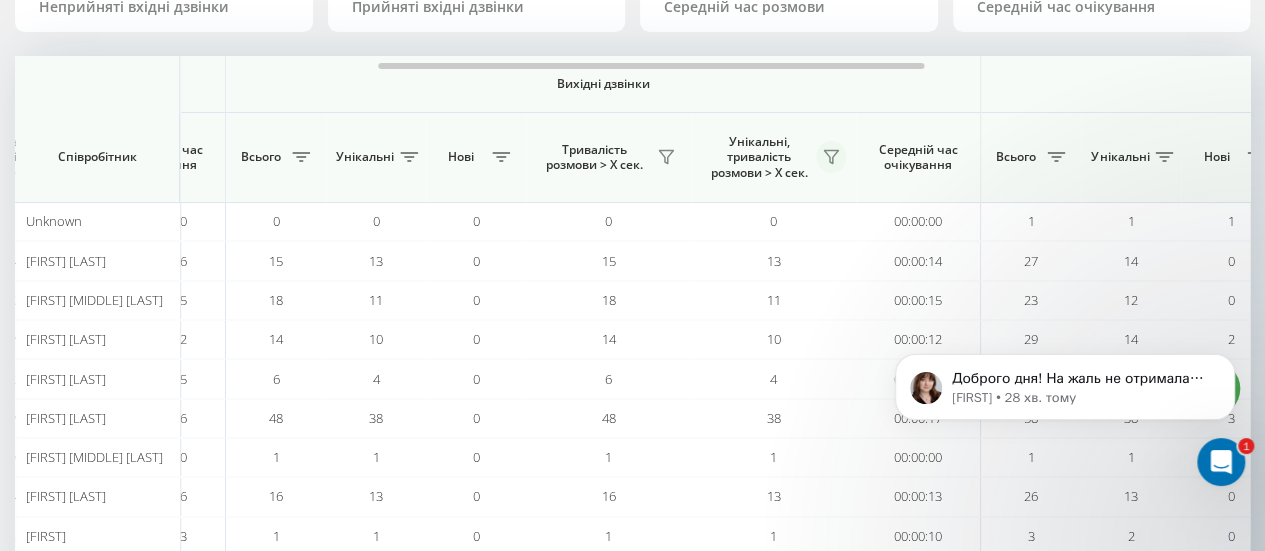 click 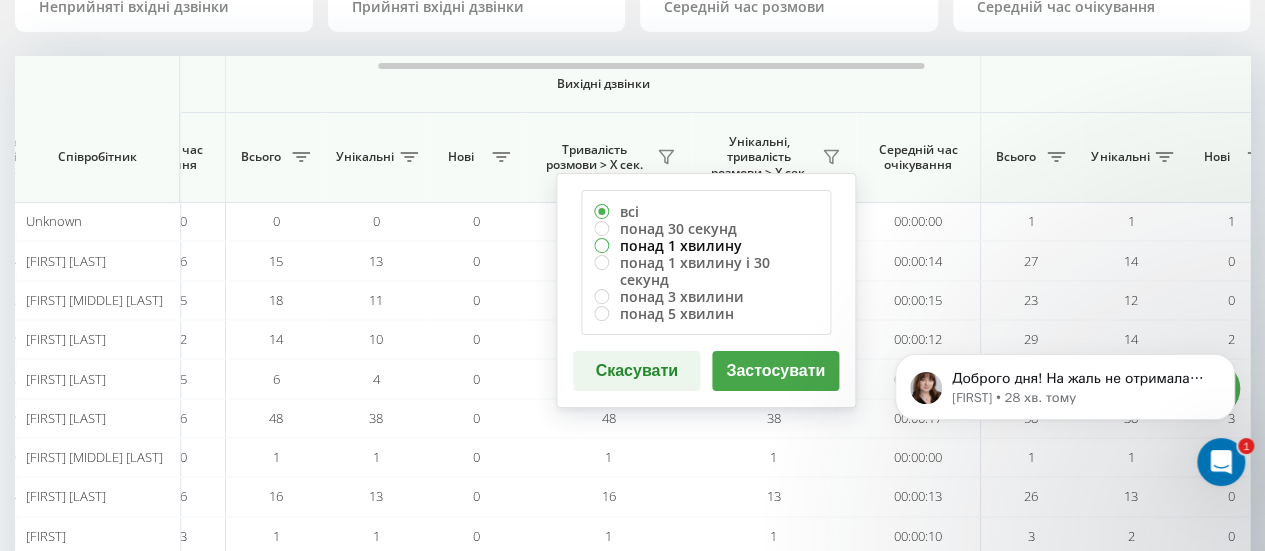 click on "понад 1 хвилину" at bounding box center (706, 245) 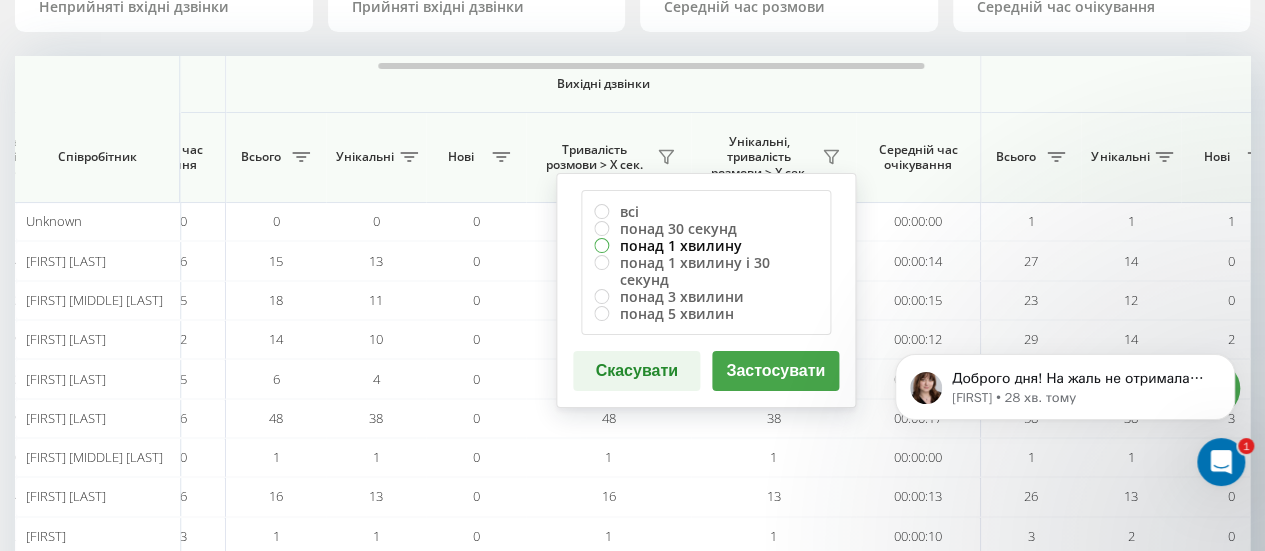 radio on "true" 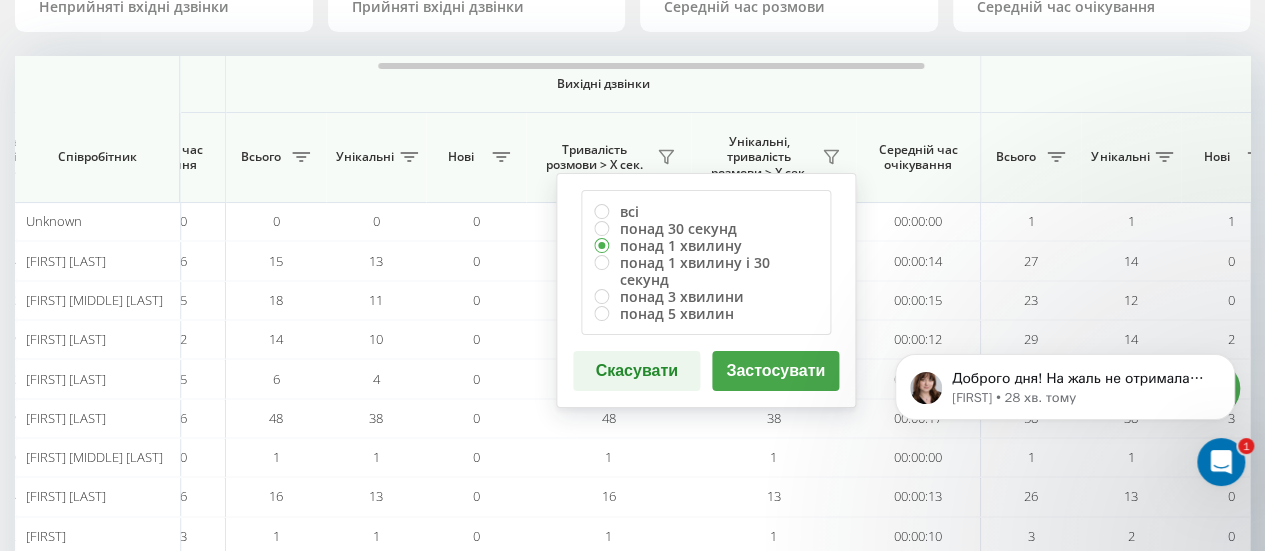 click on "Застосувати" at bounding box center [775, 371] 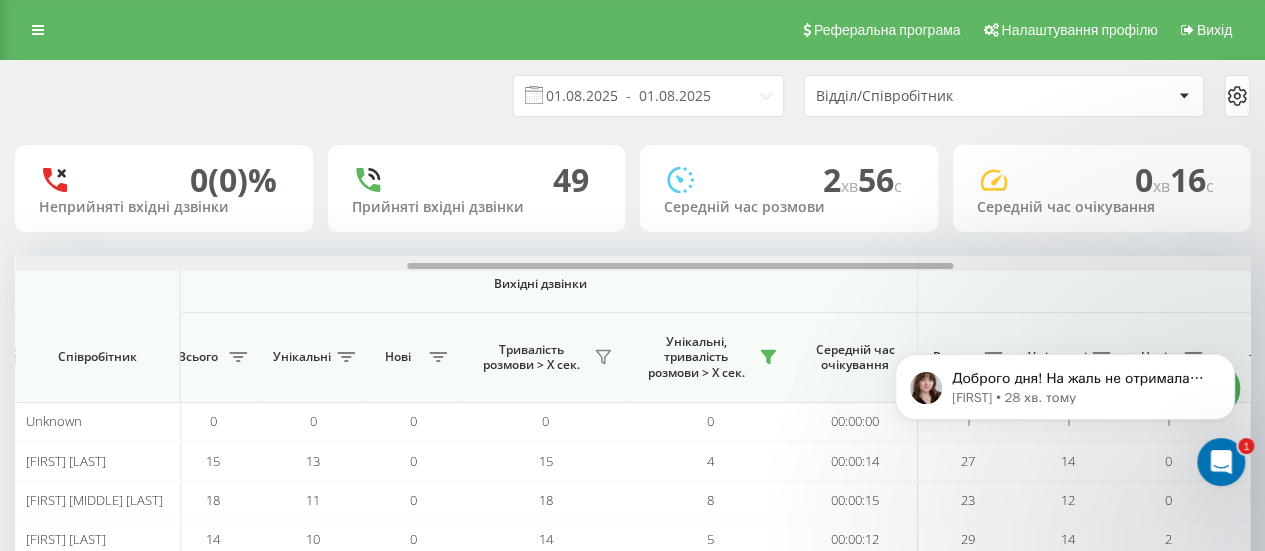 scroll, scrollTop: 0, scrollLeft: 886, axis: horizontal 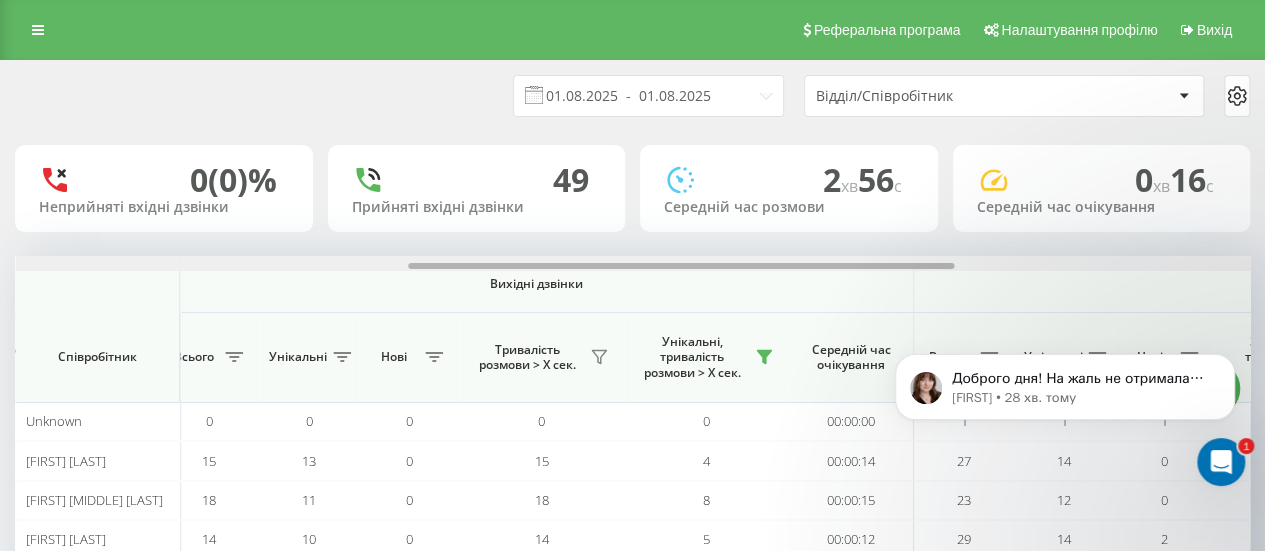 drag, startPoint x: 527, startPoint y: 265, endPoint x: 918, endPoint y: 296, distance: 392.227 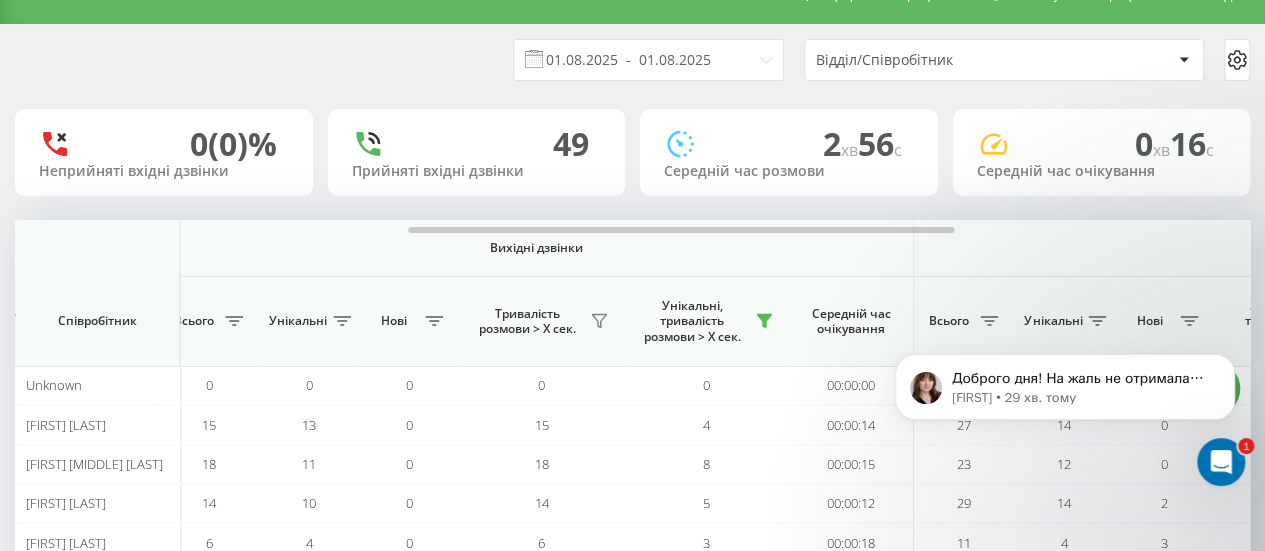 scroll, scrollTop: 0, scrollLeft: 0, axis: both 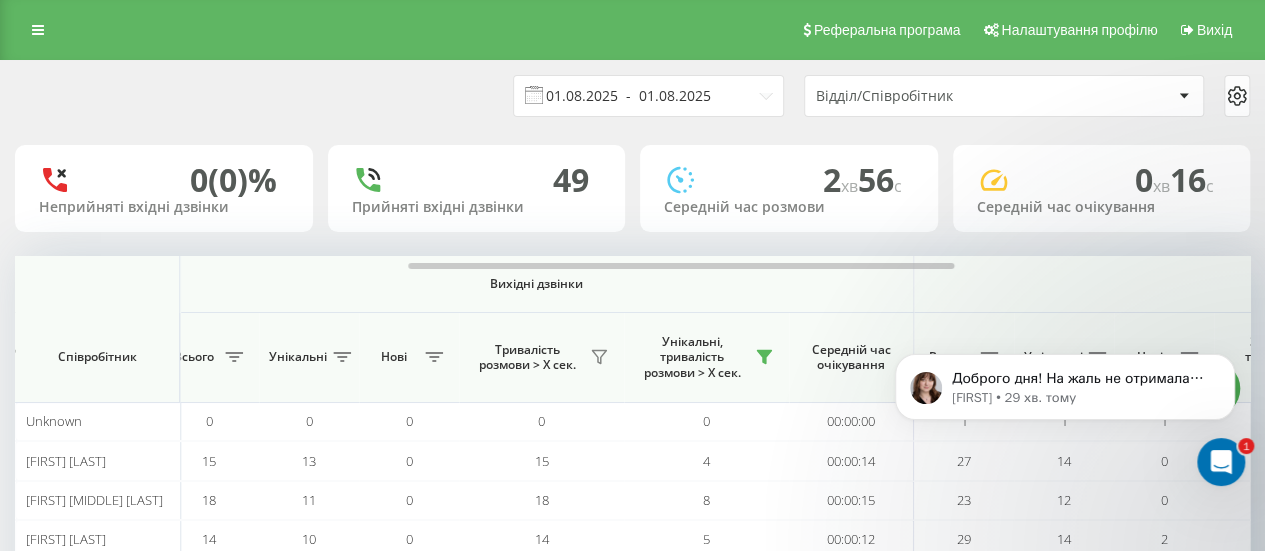 click on "01.08.2025  -  01.08.2025" at bounding box center (648, 96) 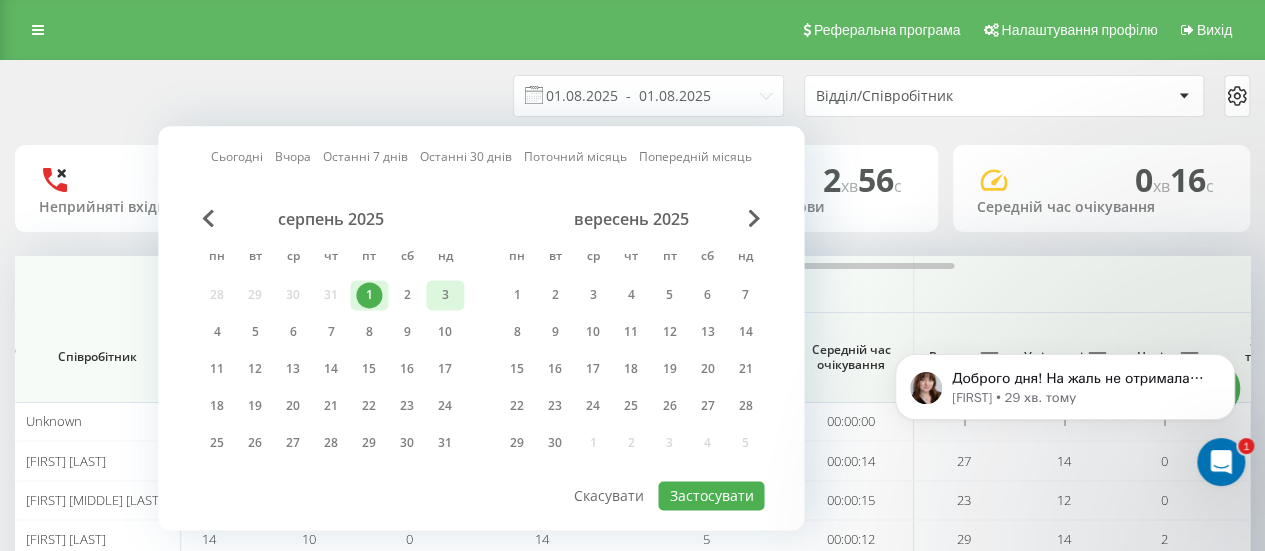 drag, startPoint x: 408, startPoint y: 293, endPoint x: 428, endPoint y: 294, distance: 20.024984 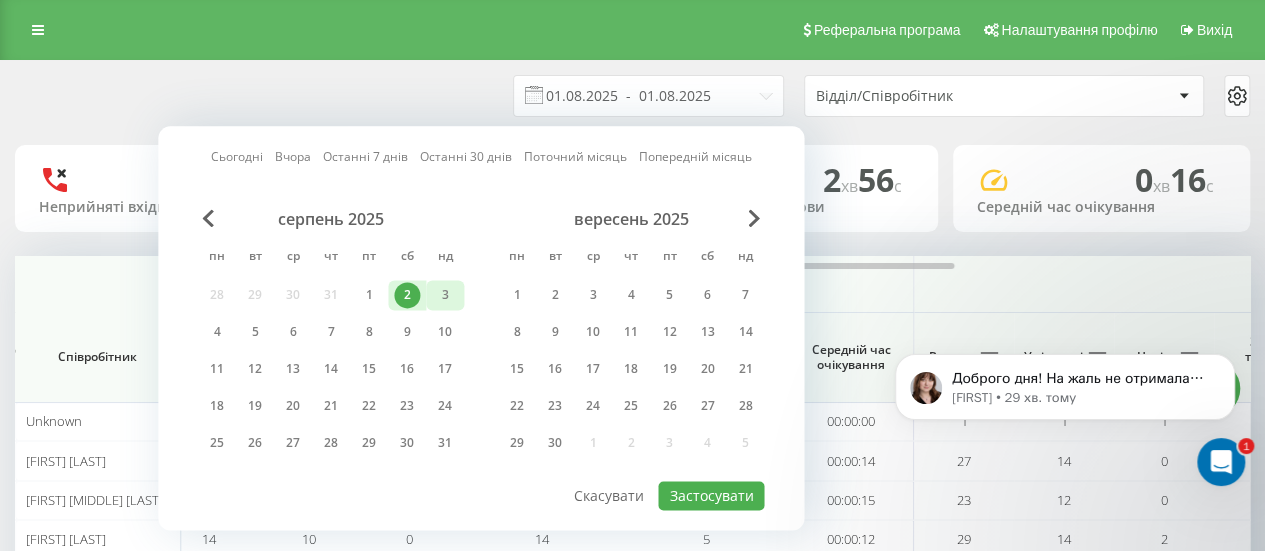 click on "3" at bounding box center (445, 295) 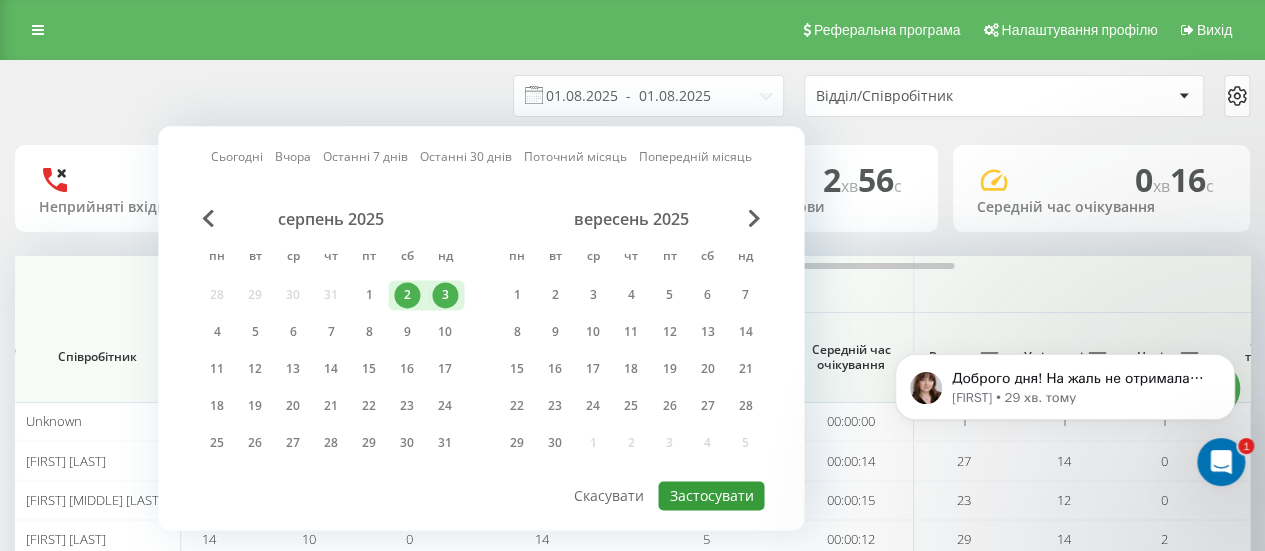 click on "Застосувати" at bounding box center (711, 495) 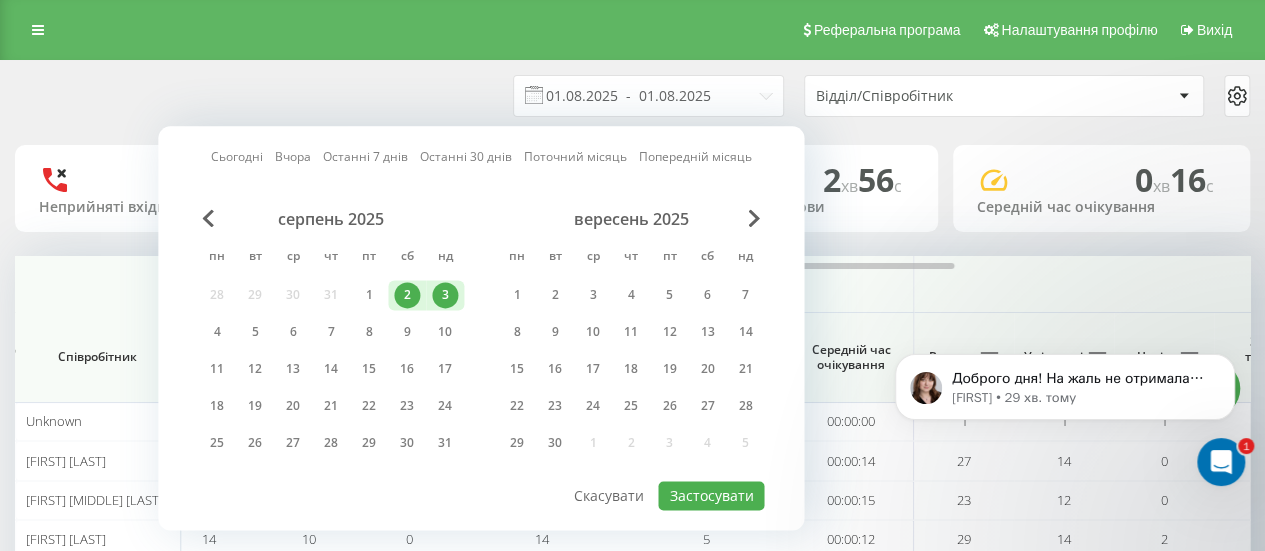 type on "02.08.2025  -  03.08.2025" 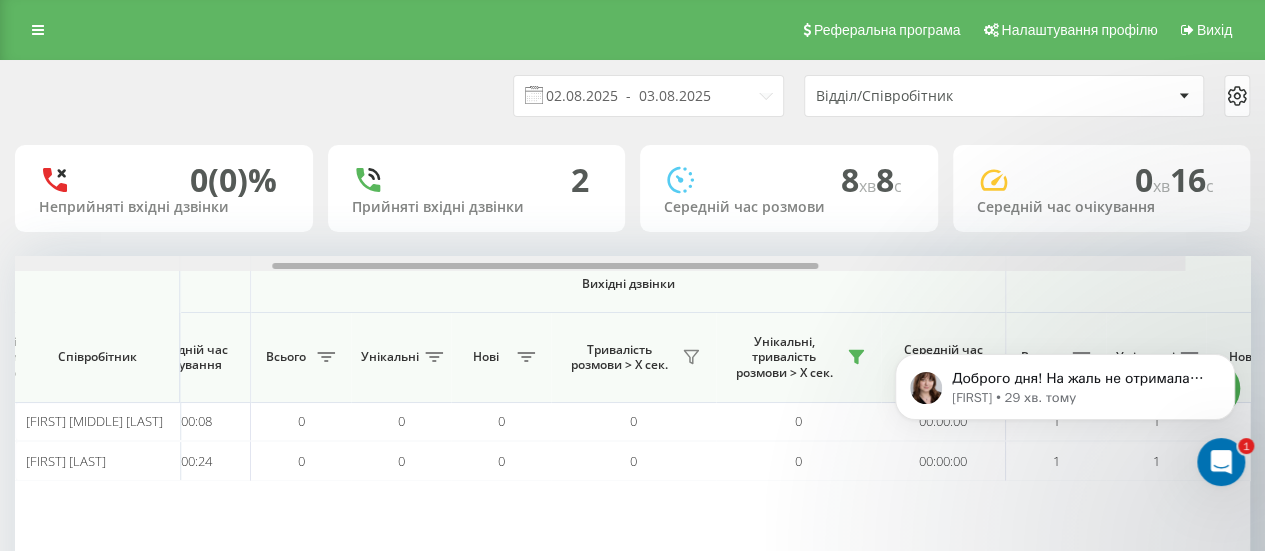 scroll, scrollTop: 0, scrollLeft: 830, axis: horizontal 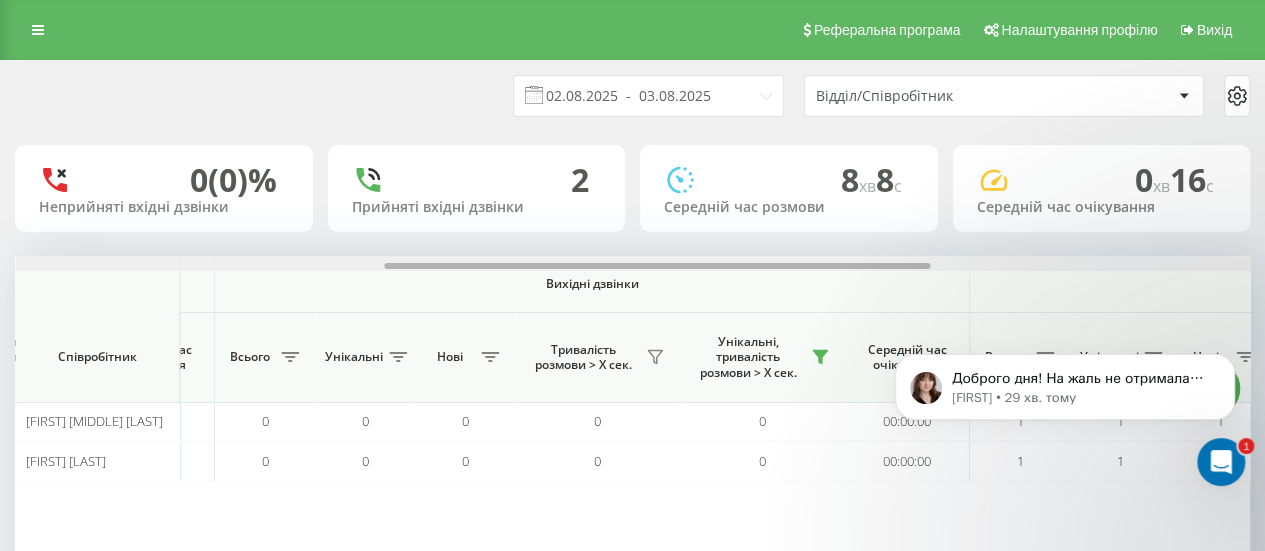 drag, startPoint x: 554, startPoint y: 267, endPoint x: 906, endPoint y: 253, distance: 352.2783 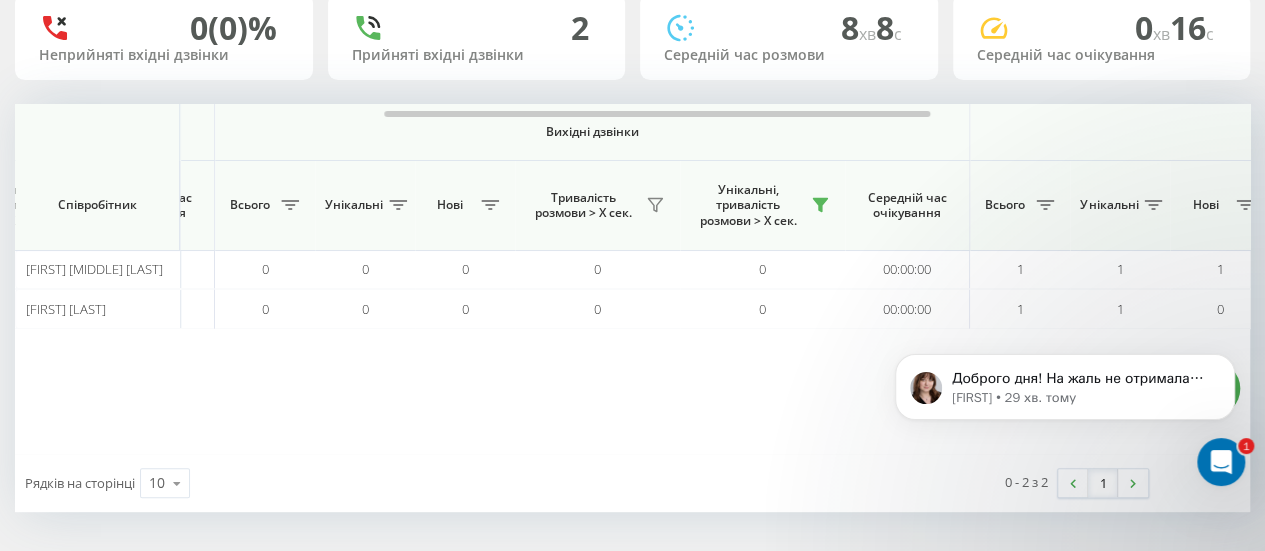 scroll, scrollTop: 152, scrollLeft: 0, axis: vertical 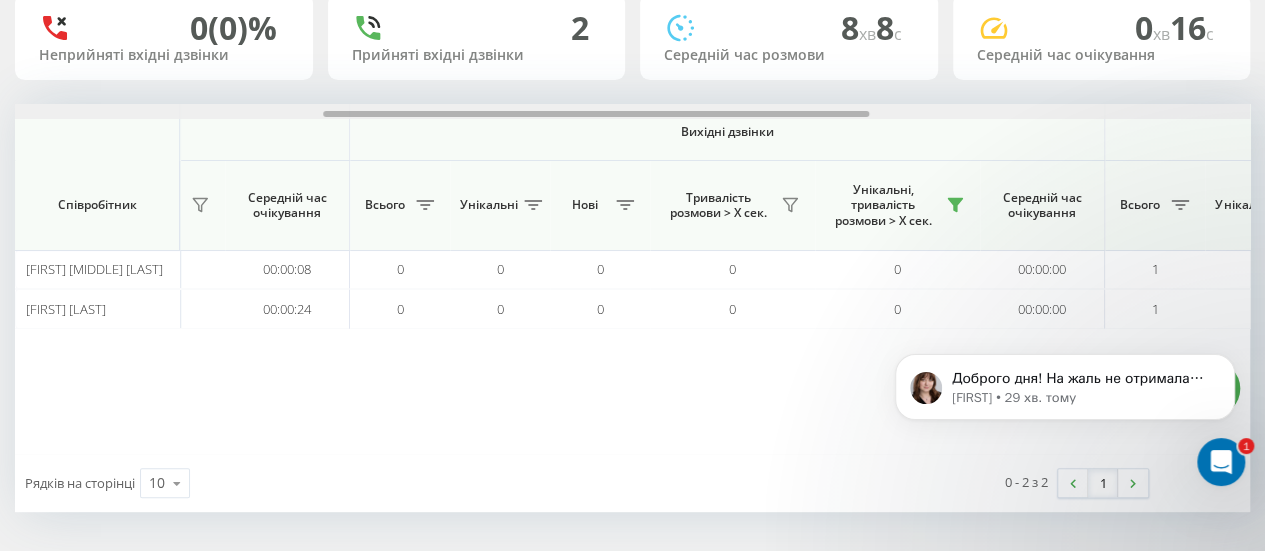 drag, startPoint x: 582, startPoint y: 113, endPoint x: 522, endPoint y: 81, distance: 68 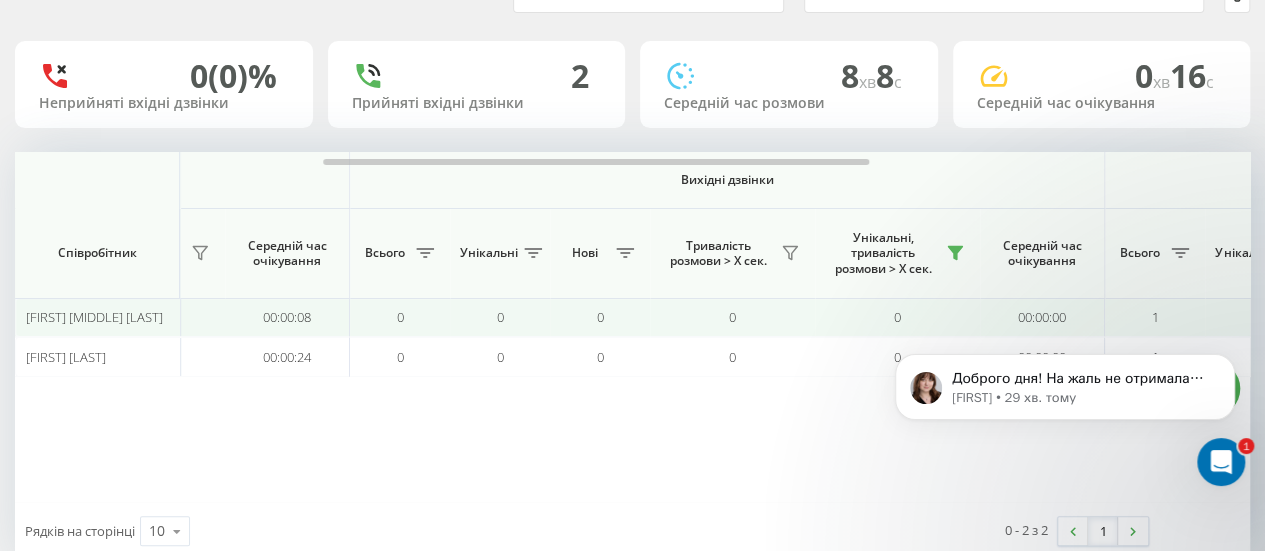 scroll, scrollTop: 0, scrollLeft: 0, axis: both 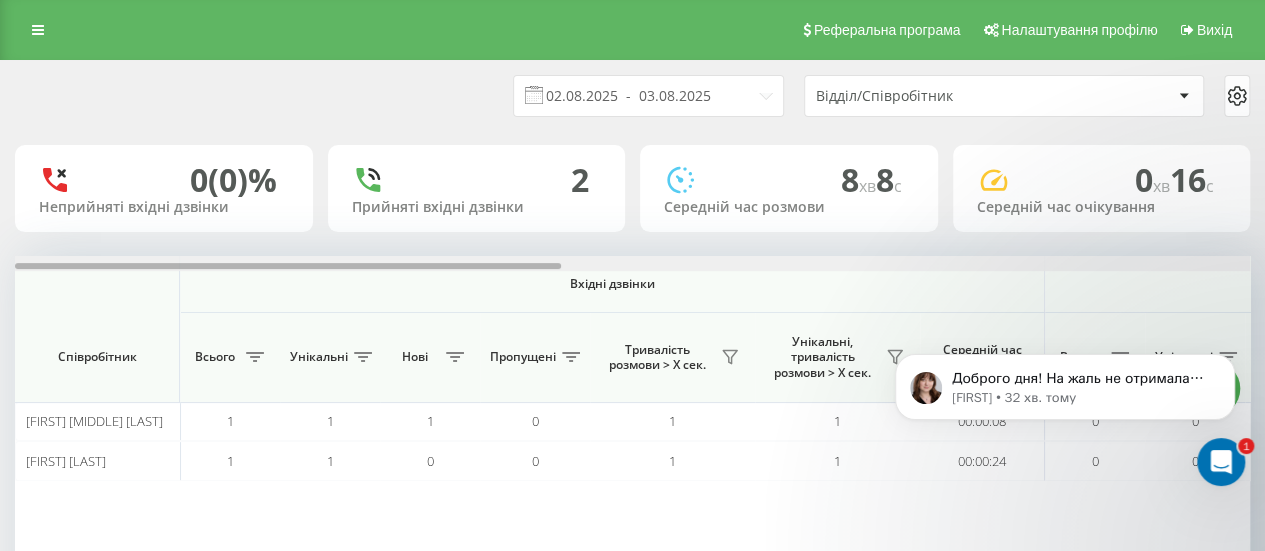 drag, startPoint x: 503, startPoint y: 266, endPoint x: 88, endPoint y: 157, distance: 429.07574 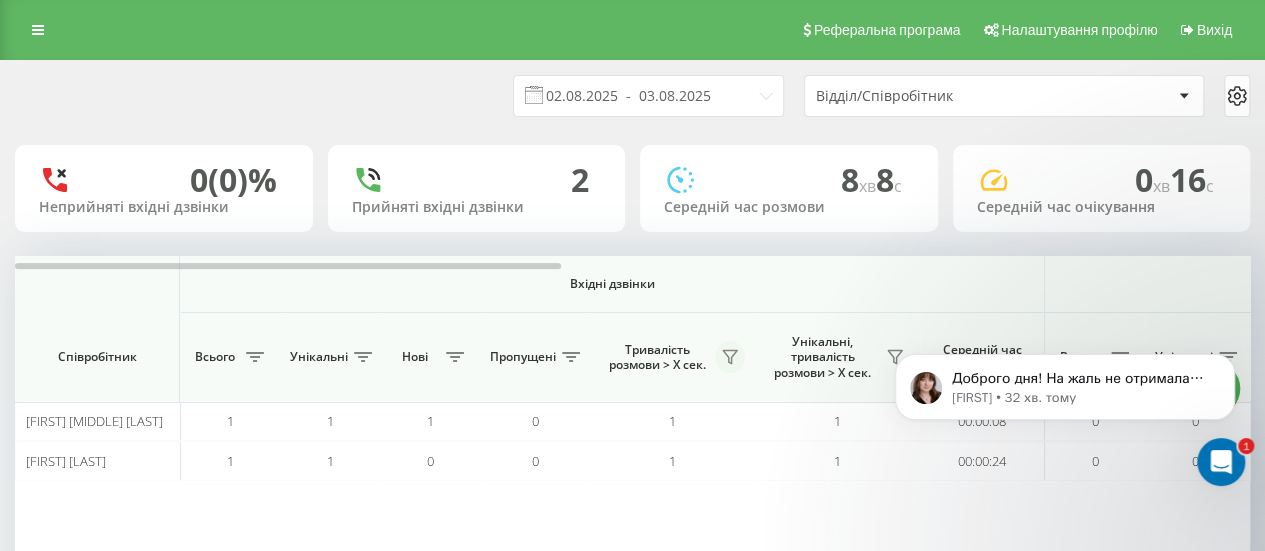 click 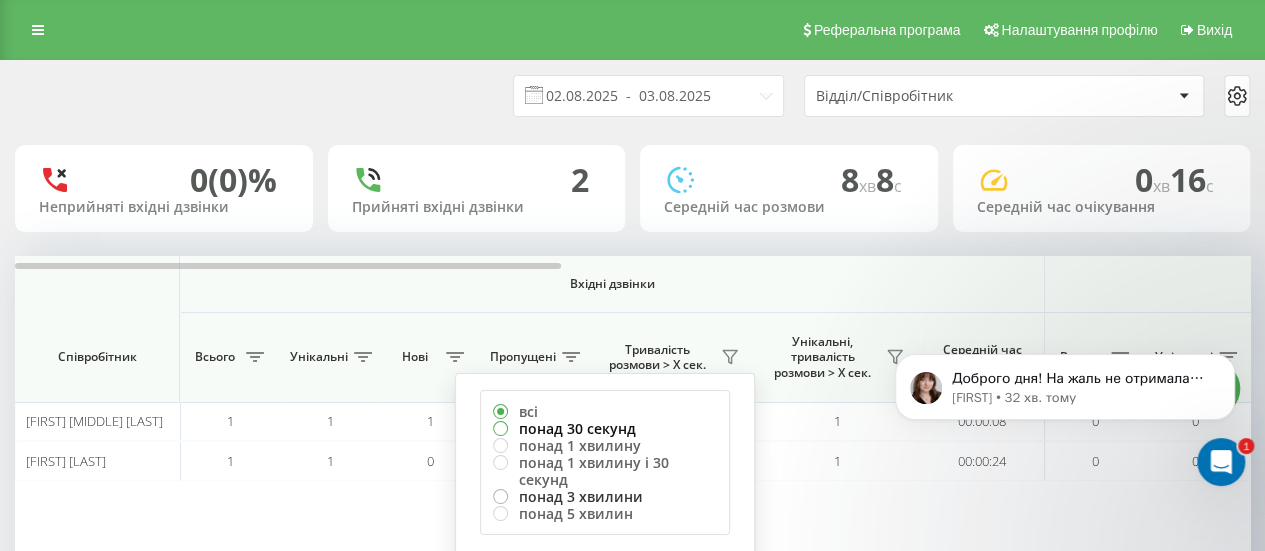 drag, startPoint x: 570, startPoint y: 421, endPoint x: 603, endPoint y: 480, distance: 67.601776 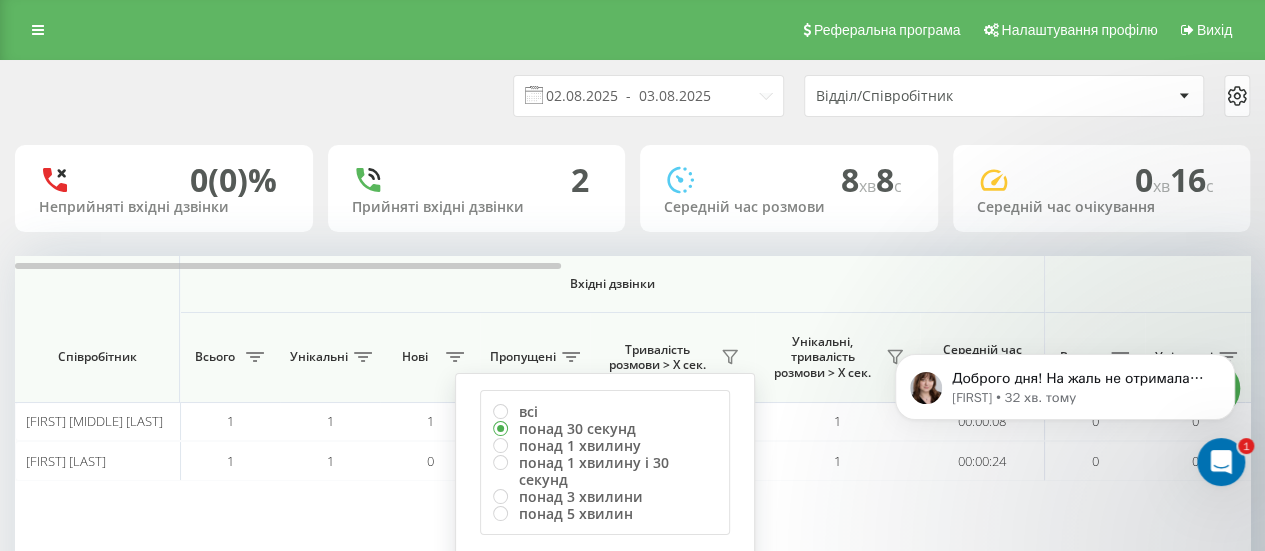 click on "Застосувати" at bounding box center [674, 571] 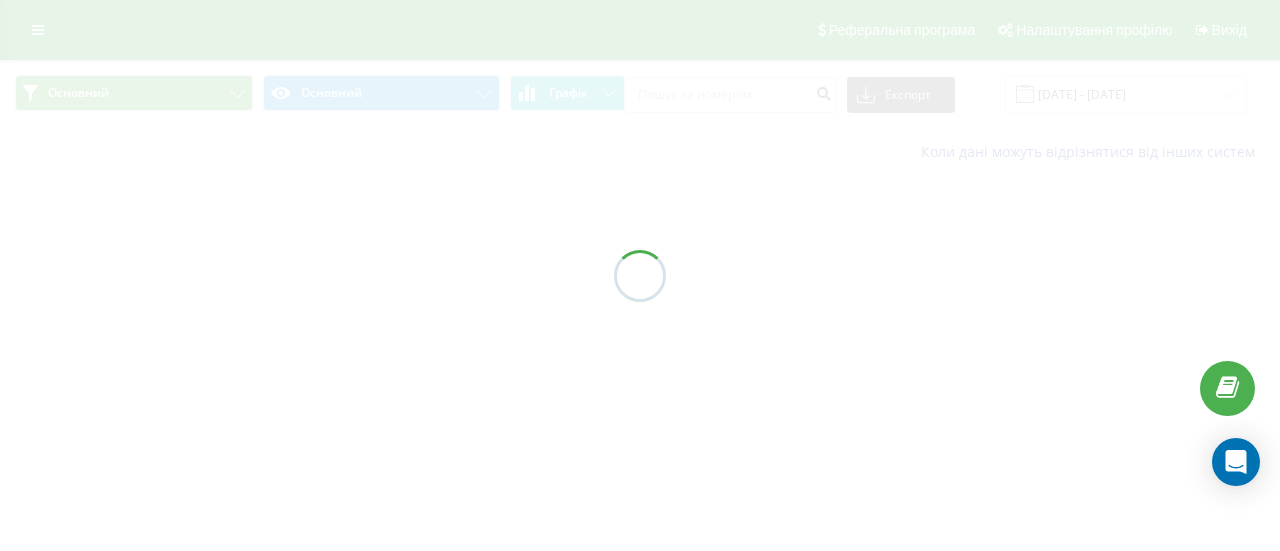 scroll, scrollTop: 0, scrollLeft: 0, axis: both 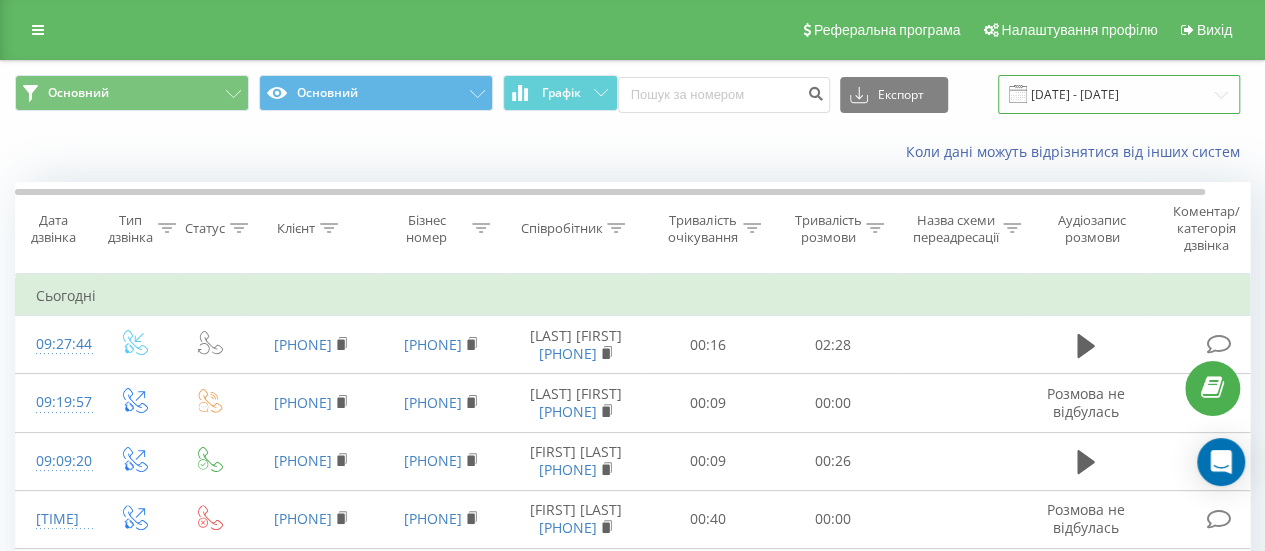 click on "[DATE] - [DATE]" at bounding box center [1119, 94] 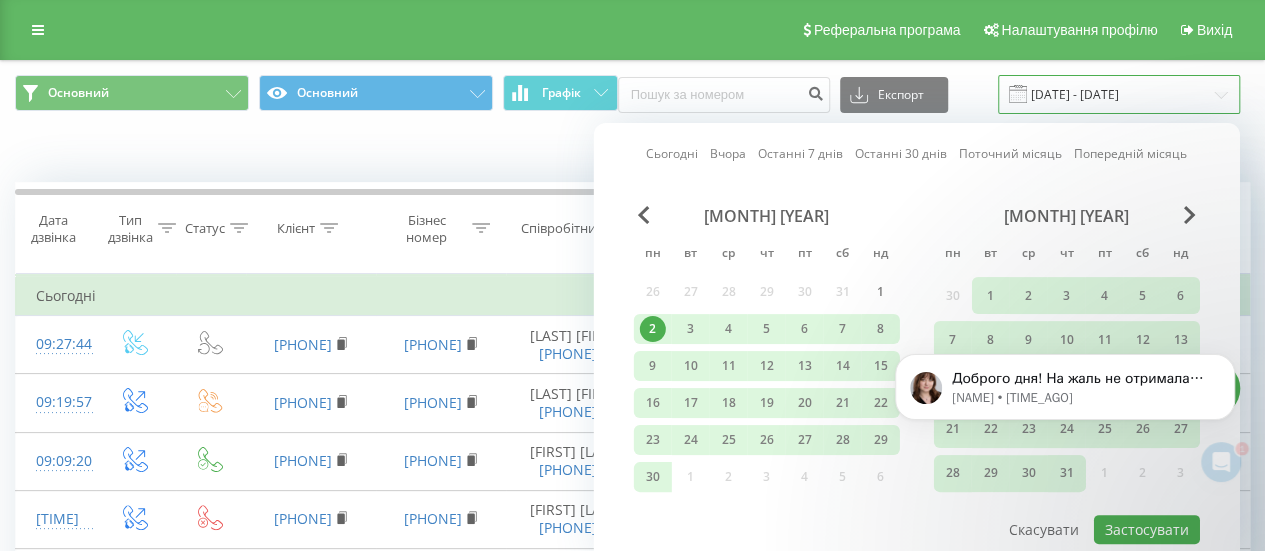scroll, scrollTop: 0, scrollLeft: 0, axis: both 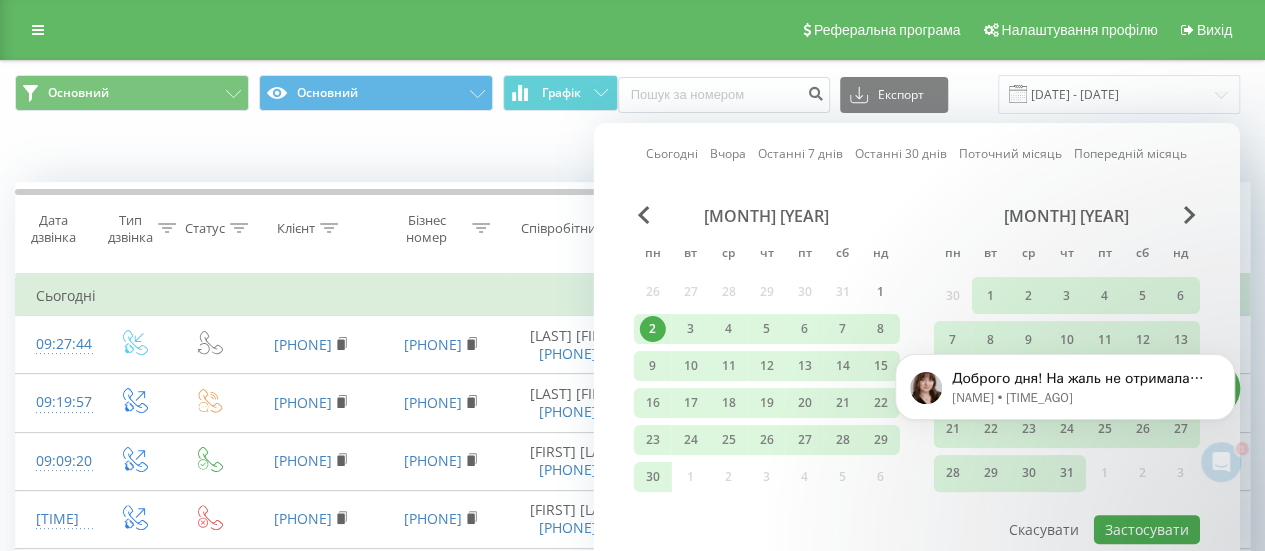 click on "Вчора" at bounding box center (728, 153) 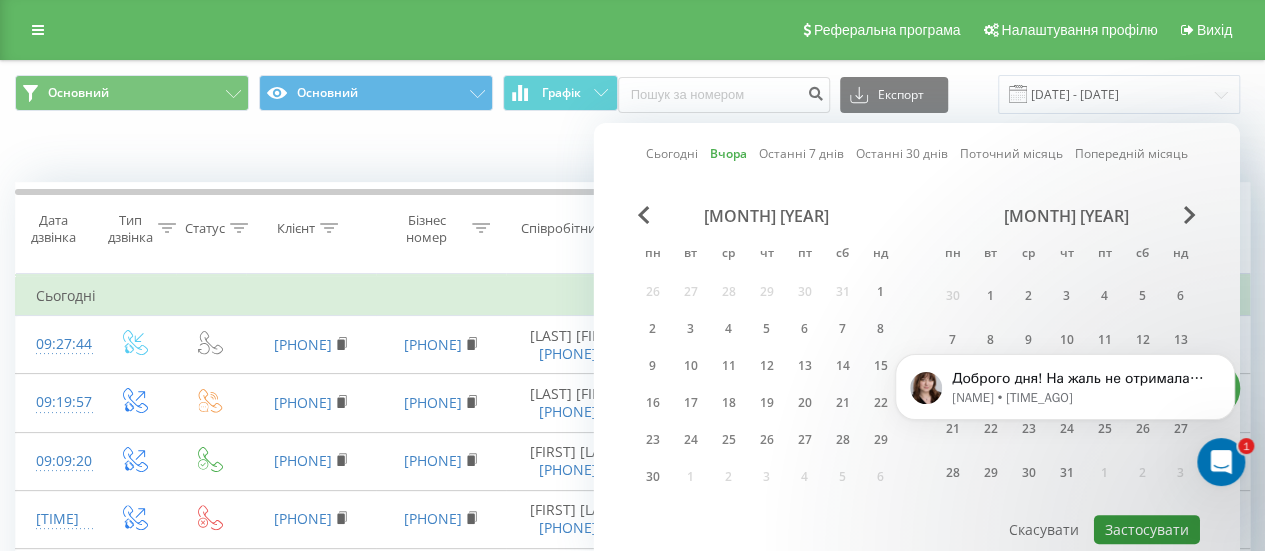 click on "Застосувати" at bounding box center (1147, 529) 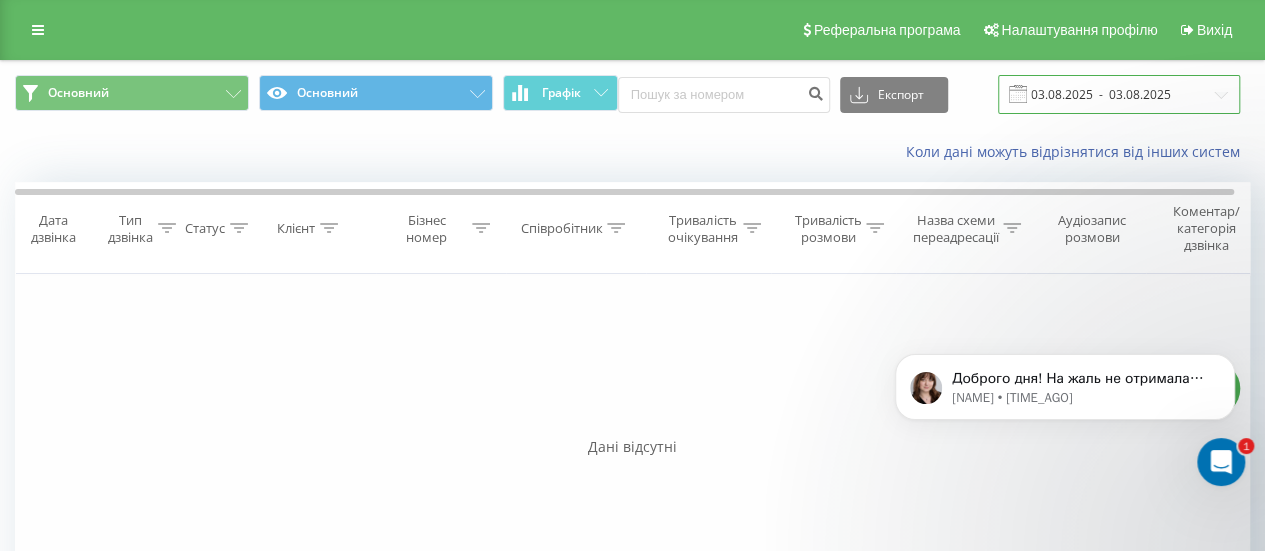 click on "03.08.2025  -  03.08.2025" at bounding box center [1119, 94] 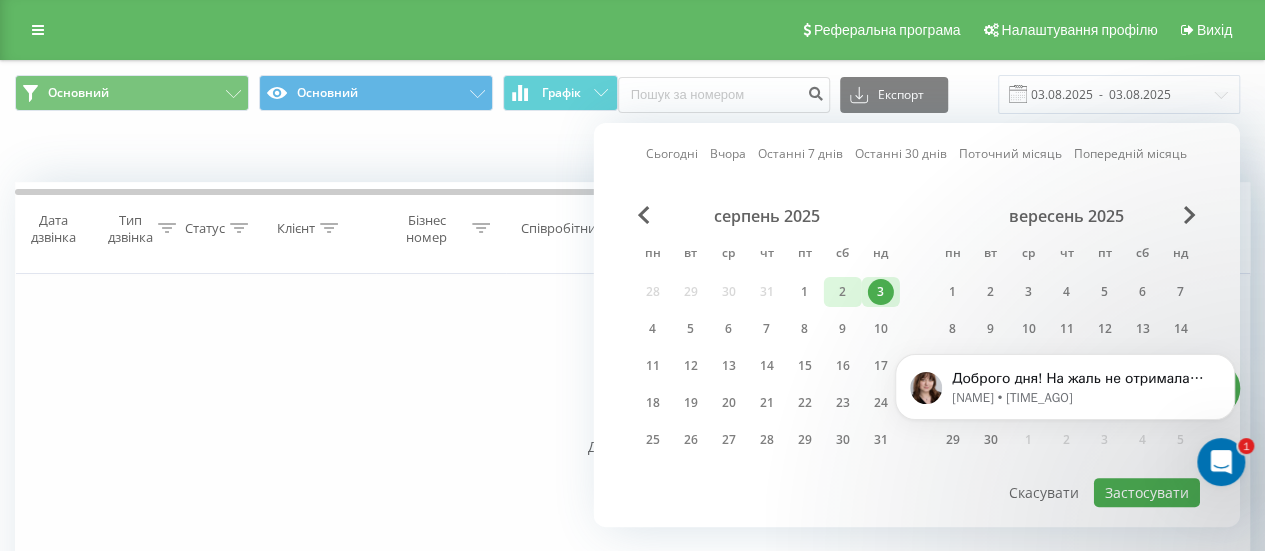 click on "2" at bounding box center [843, 292] 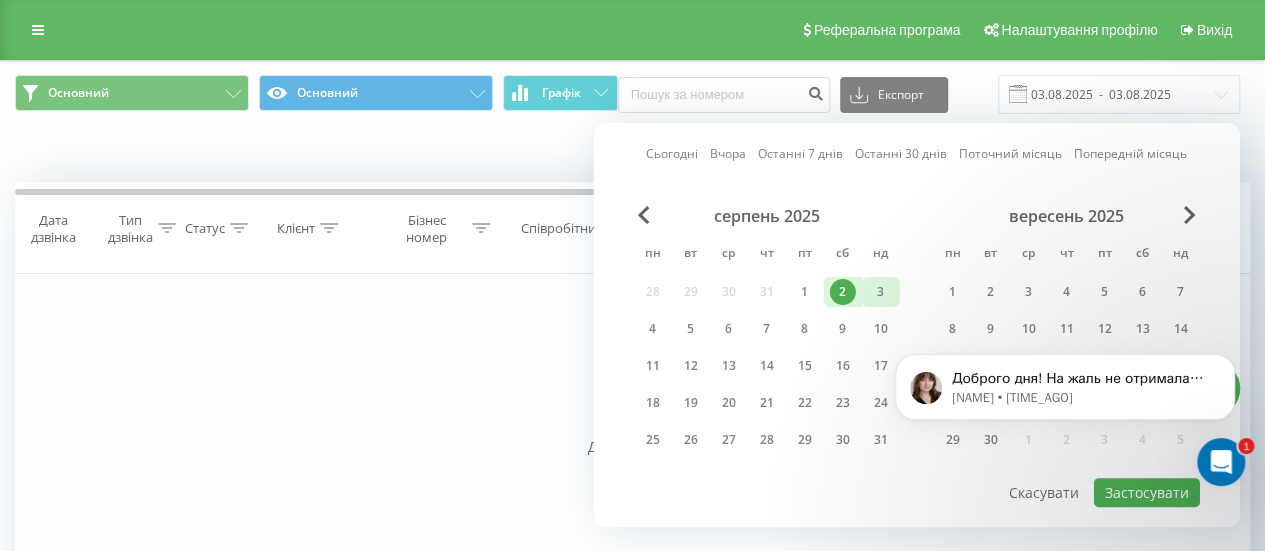 click on "3" at bounding box center [881, 292] 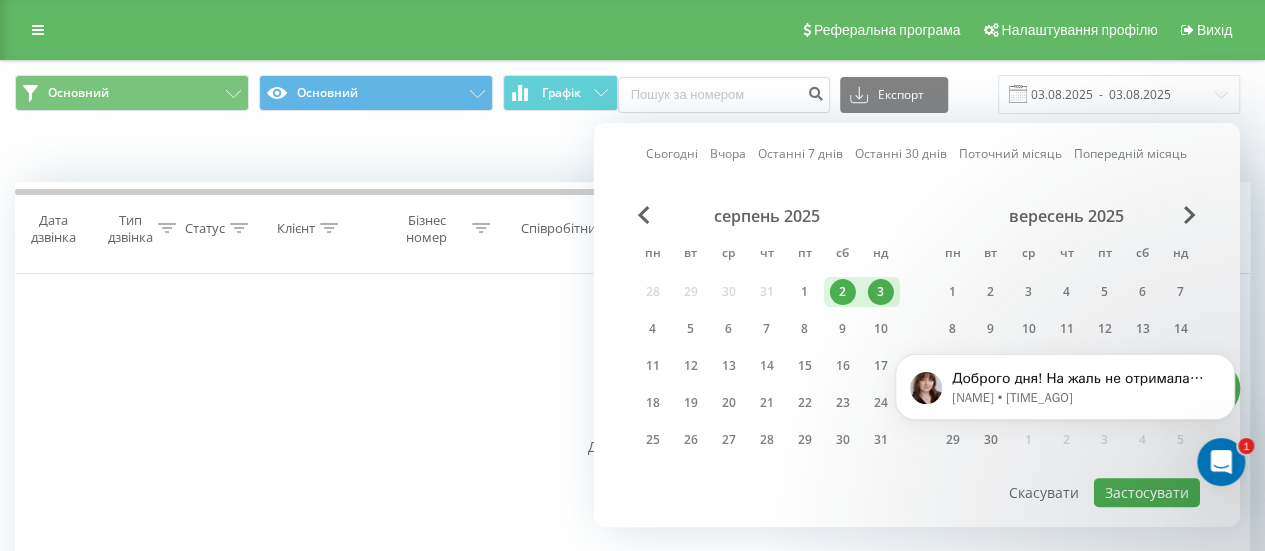 click on "Доброго дня!   На жаль не отримала від вас зворотного зв'язку(    Чи вдалось знайти доступи, чи питання вирішено? Olga • 32 хв. тому" 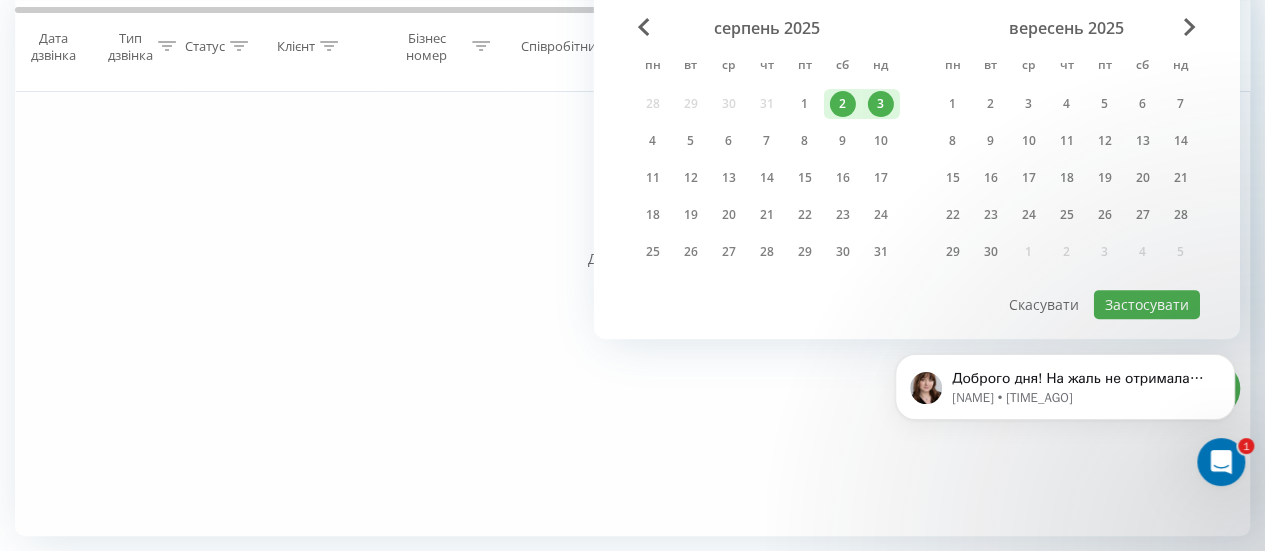 click on "Доброго дня!   На жаль не отримала від вас зворотного зв'язку(    Чи вдалось знайти доступи, чи питання вирішено? Olga • 32 хв. тому" at bounding box center [1065, 295] 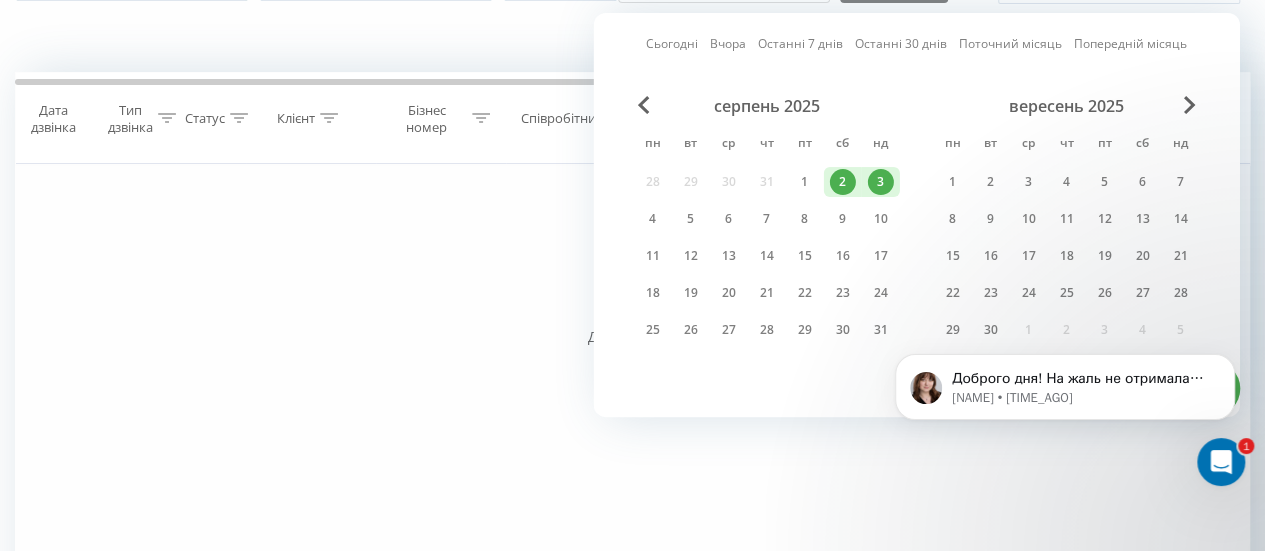 scroll, scrollTop: 88, scrollLeft: 0, axis: vertical 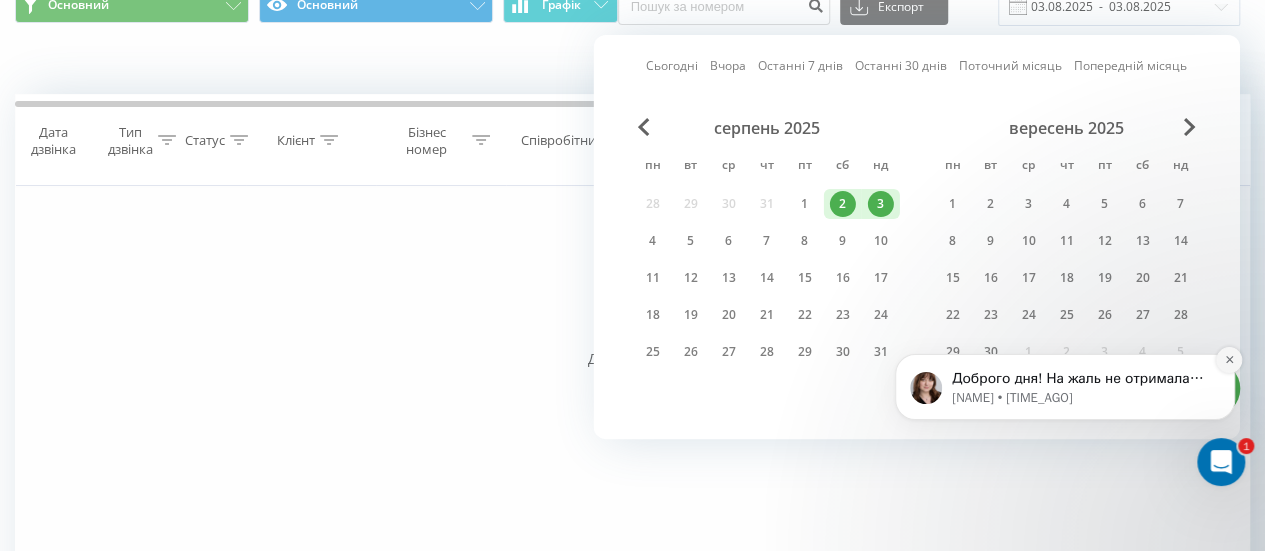 click at bounding box center (1229, 360) 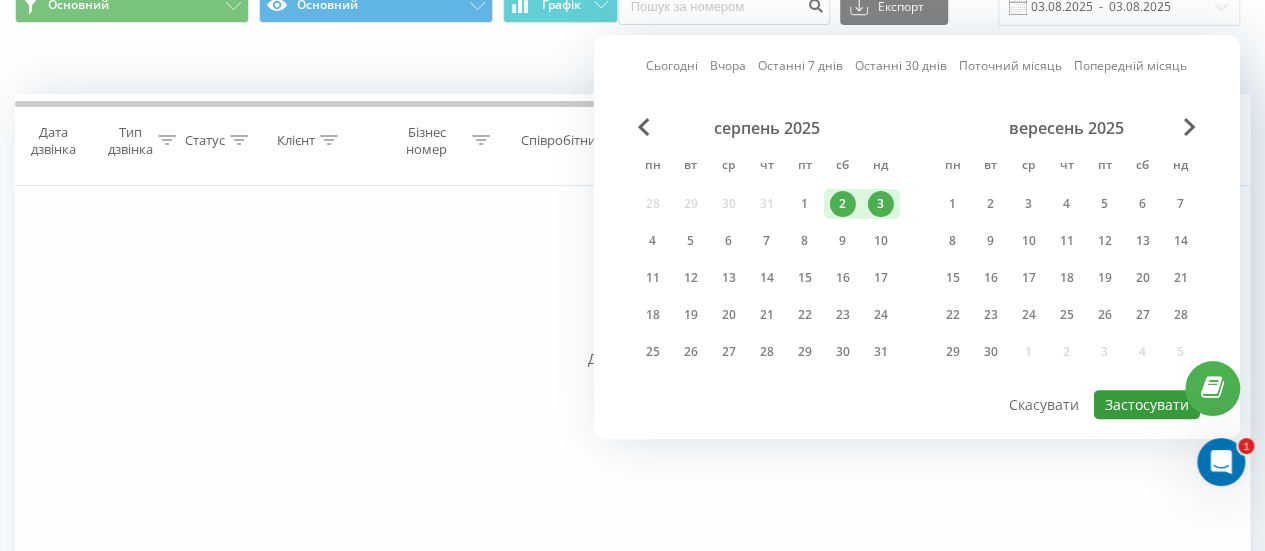 click on "Застосувати" at bounding box center [1147, 404] 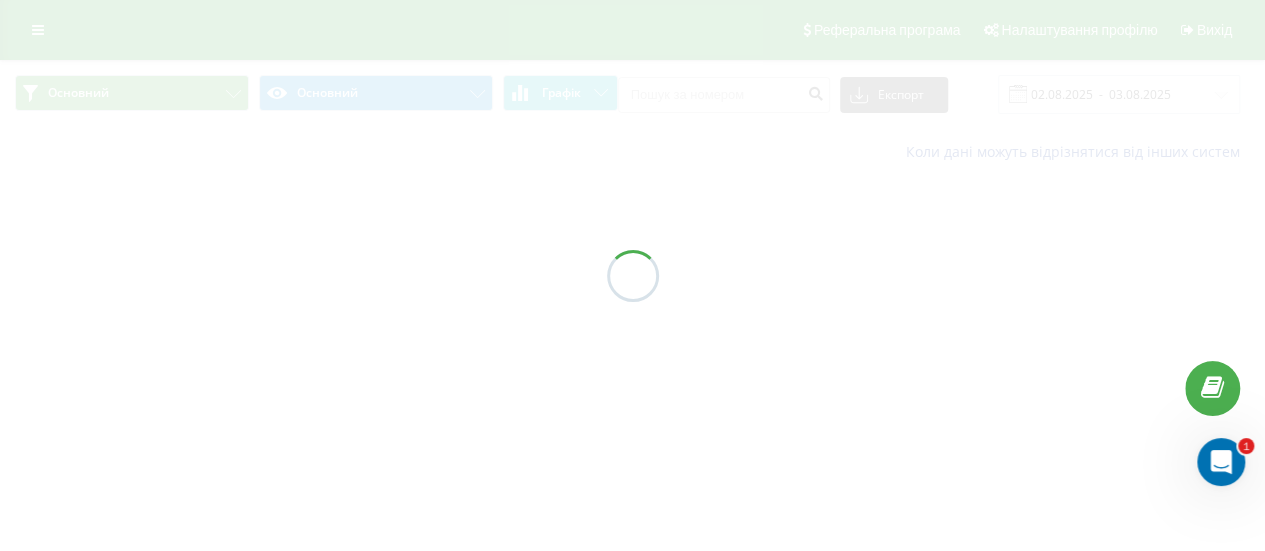 scroll, scrollTop: 0, scrollLeft: 0, axis: both 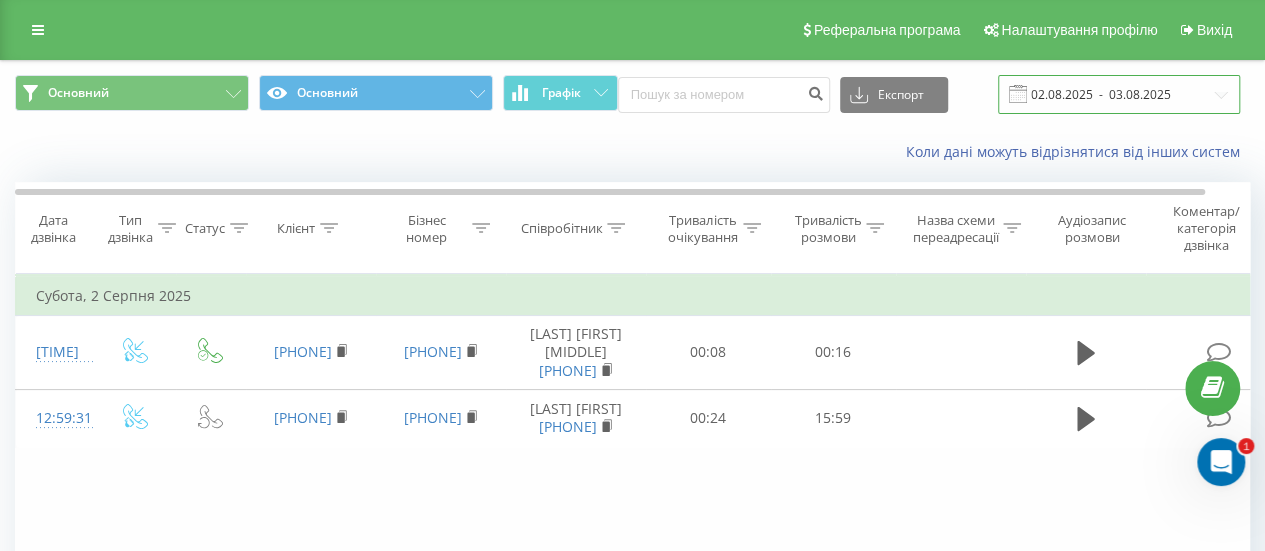 click on "02.08.2025  -  03.08.2025" at bounding box center [1119, 94] 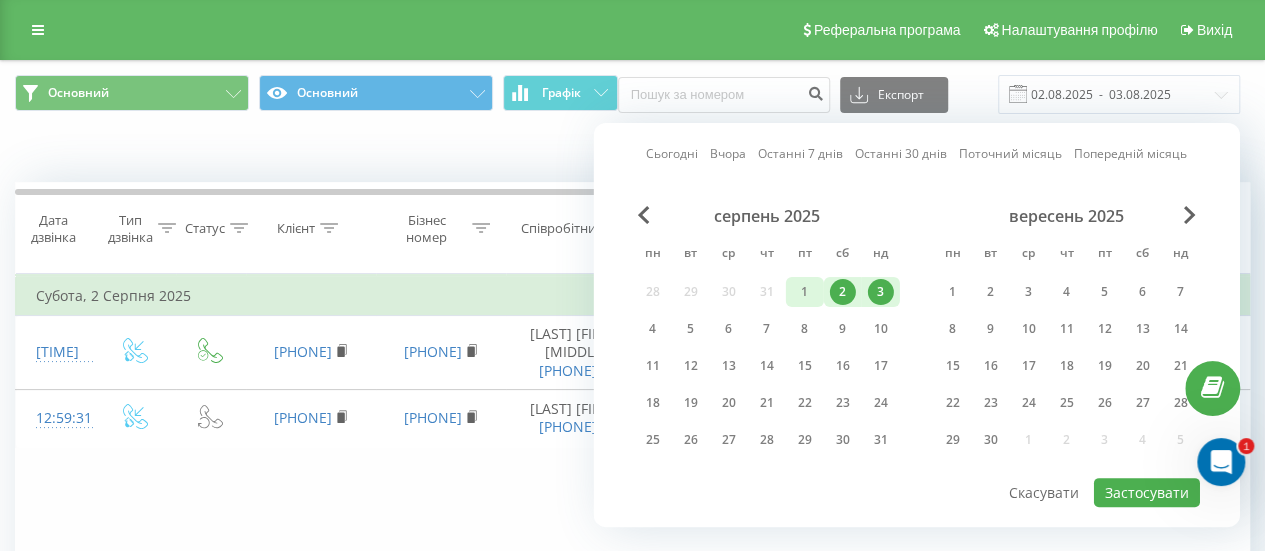 click on "1" at bounding box center (805, 292) 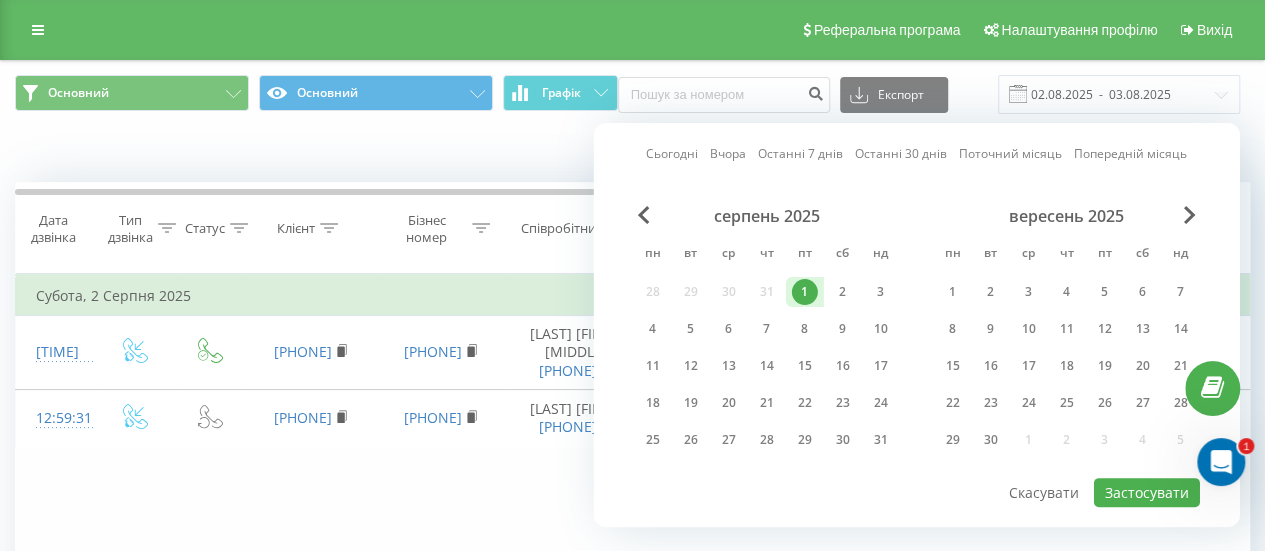 click on "1" at bounding box center (805, 292) 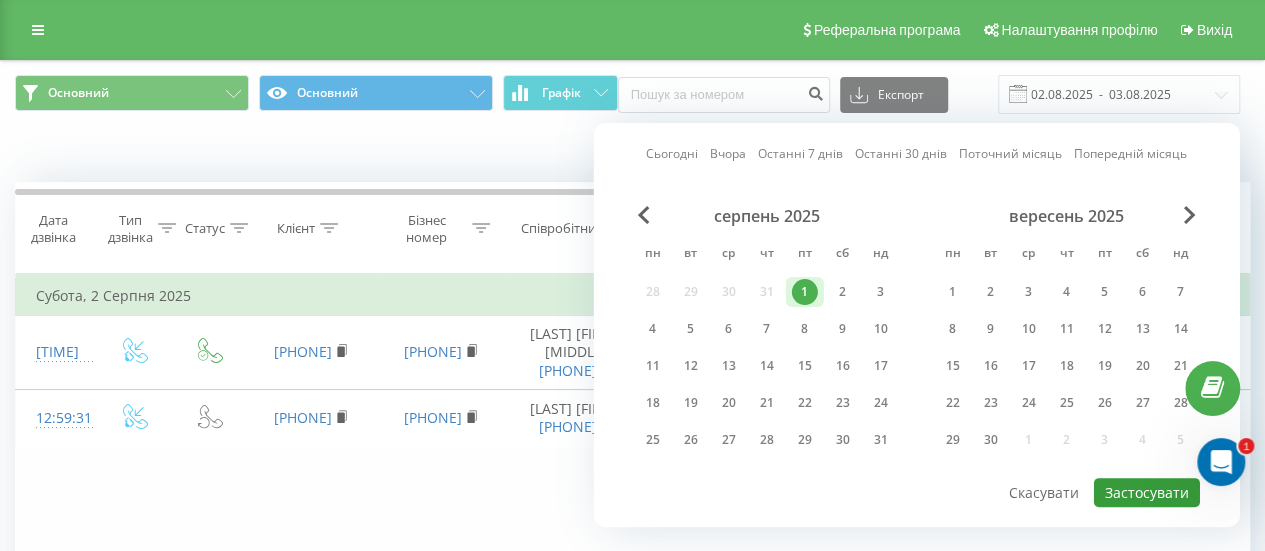 click on "Застосувати" at bounding box center [1147, 492] 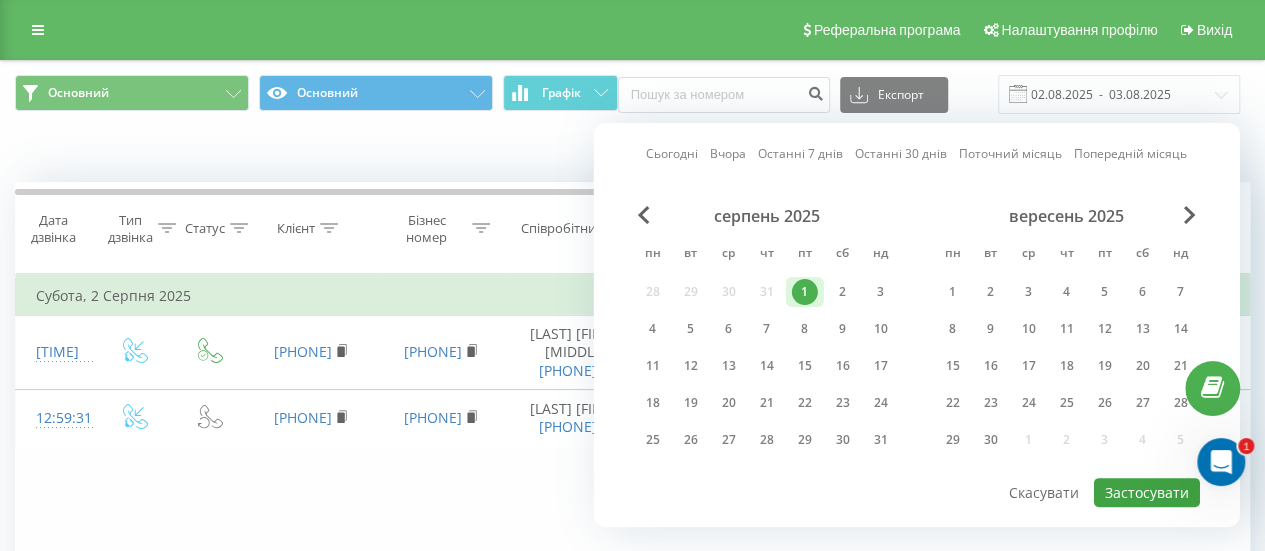 type on "01.08.2025  -  01.08.2025" 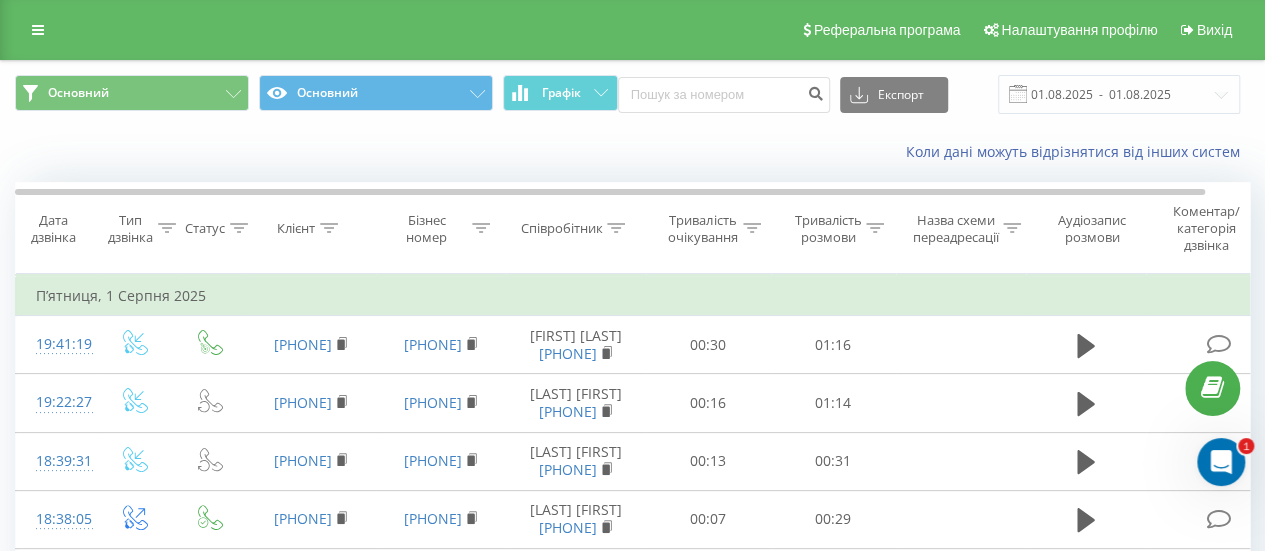 click 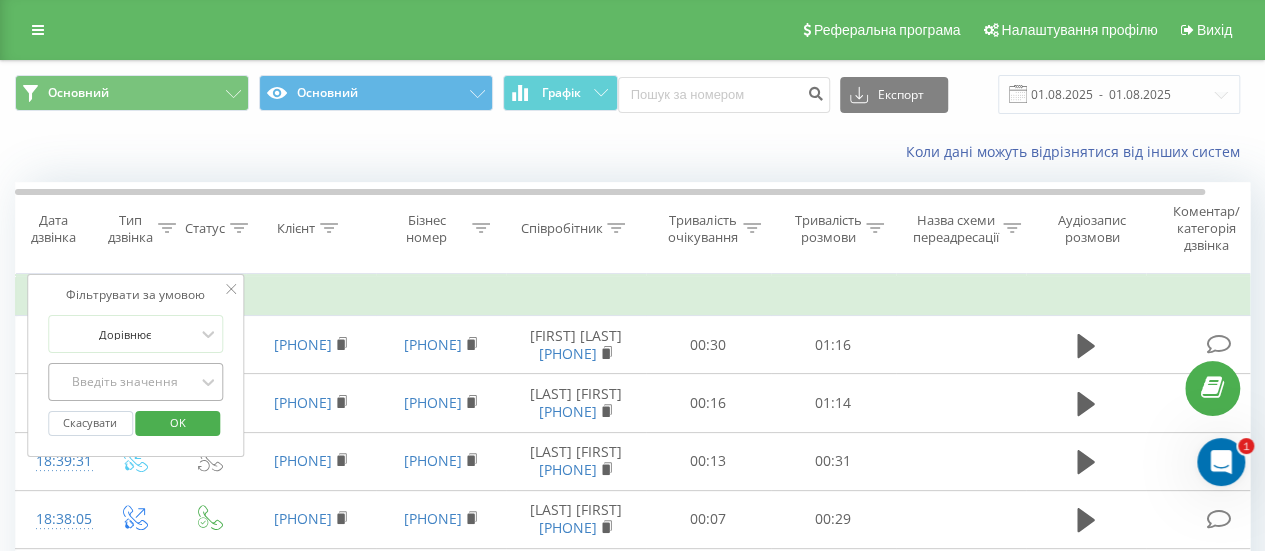 click on "Введіть значення" at bounding box center [136, 382] 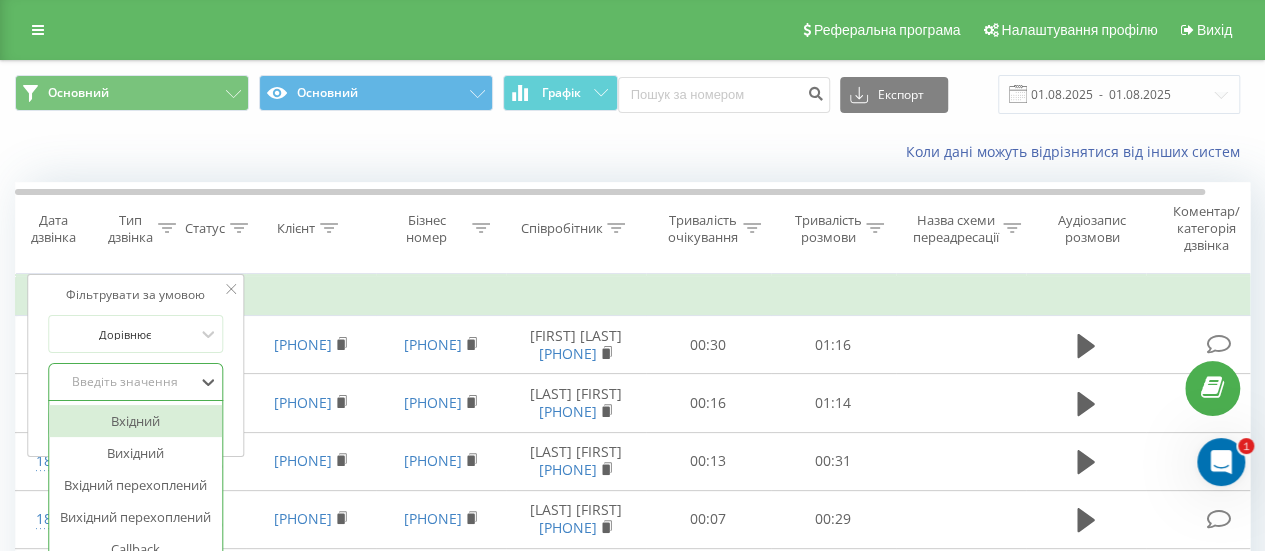 scroll, scrollTop: 48, scrollLeft: 0, axis: vertical 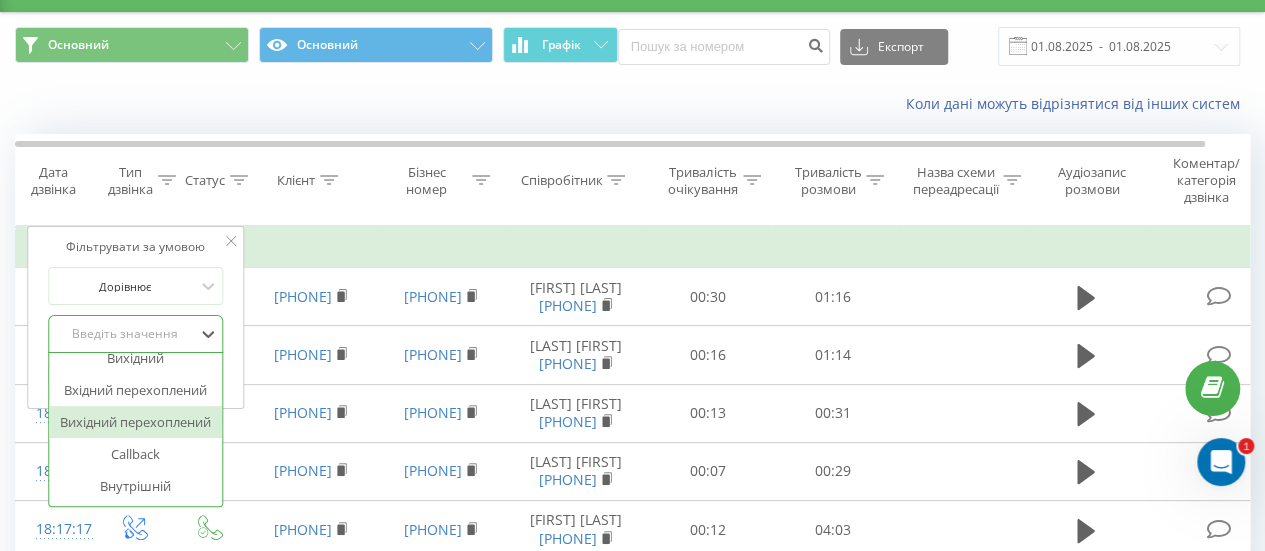 click on "Вихідний перехоплений" at bounding box center [136, 422] 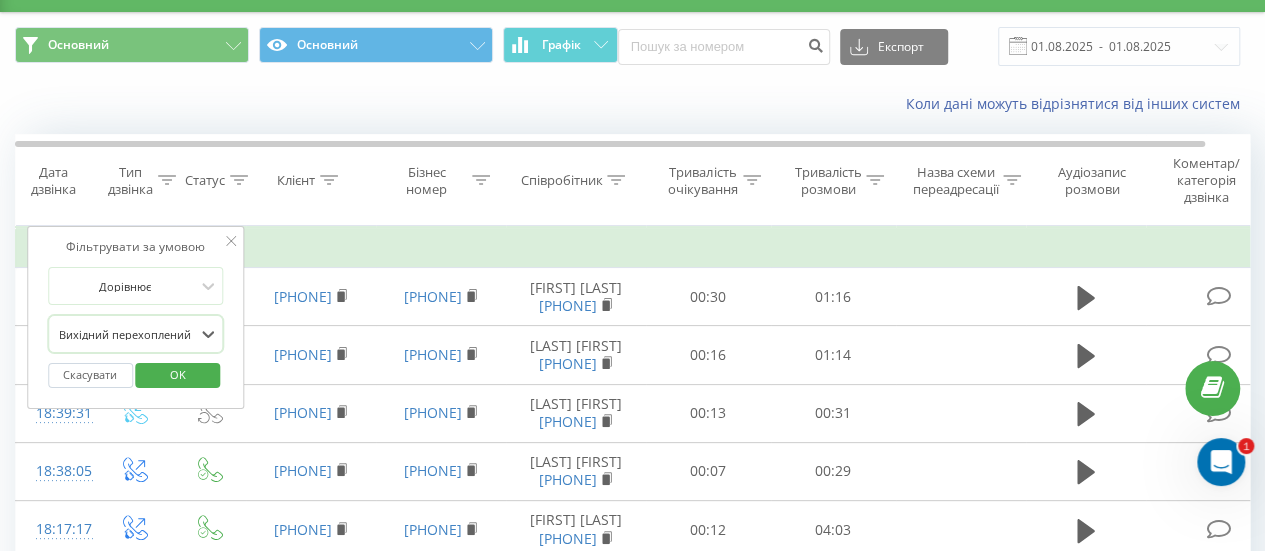 click on "OK" at bounding box center (178, 374) 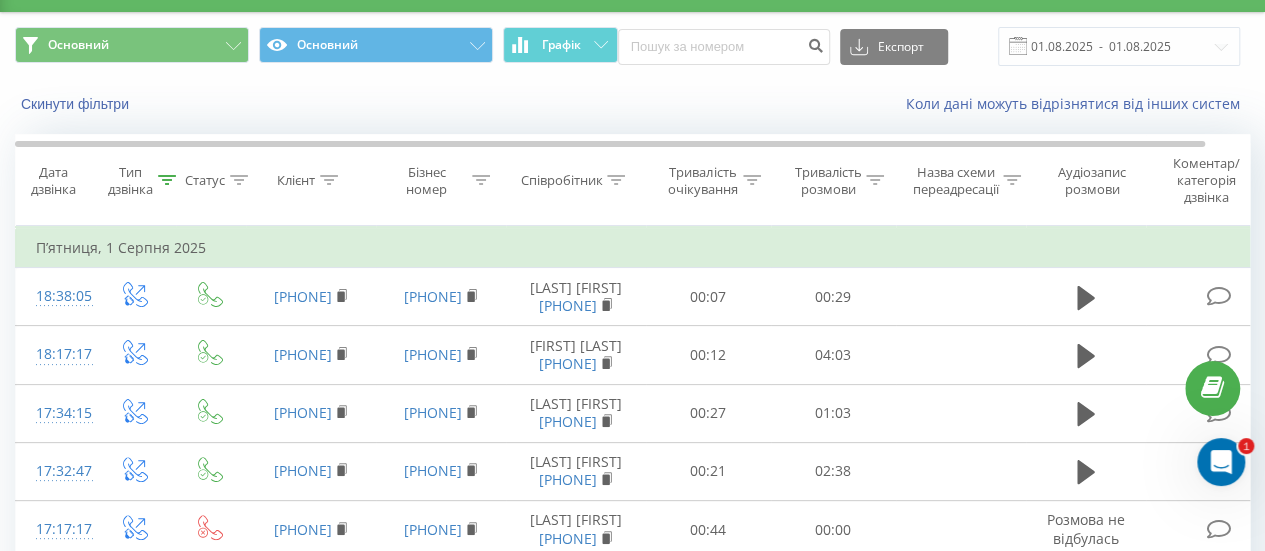 click at bounding box center (875, 180) 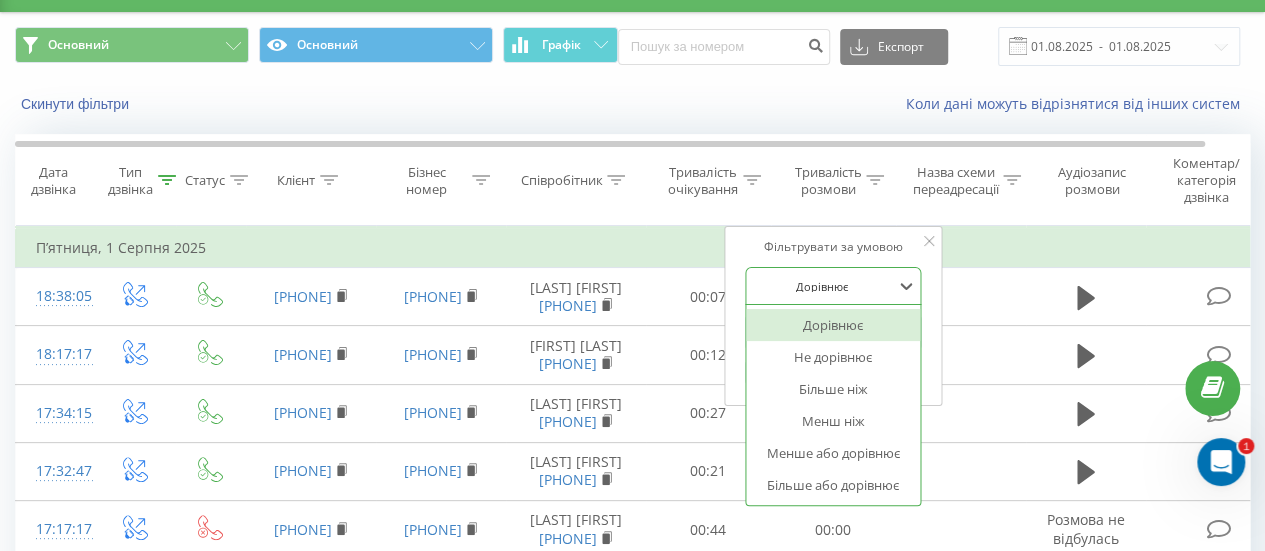 click at bounding box center [822, 286] 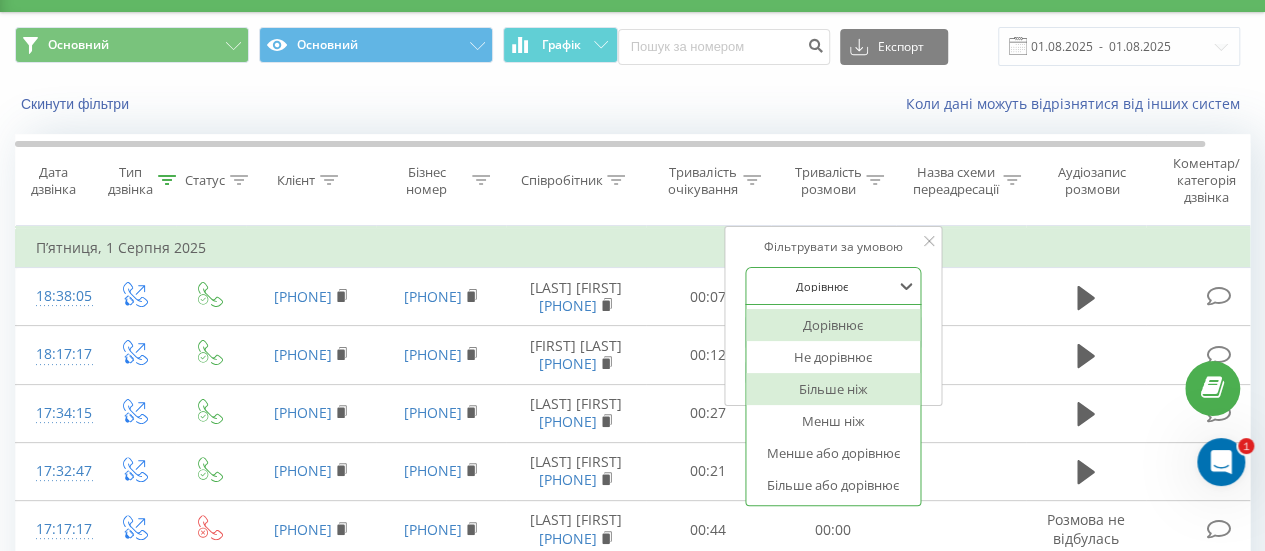 click on "Більше ніж" at bounding box center (833, 389) 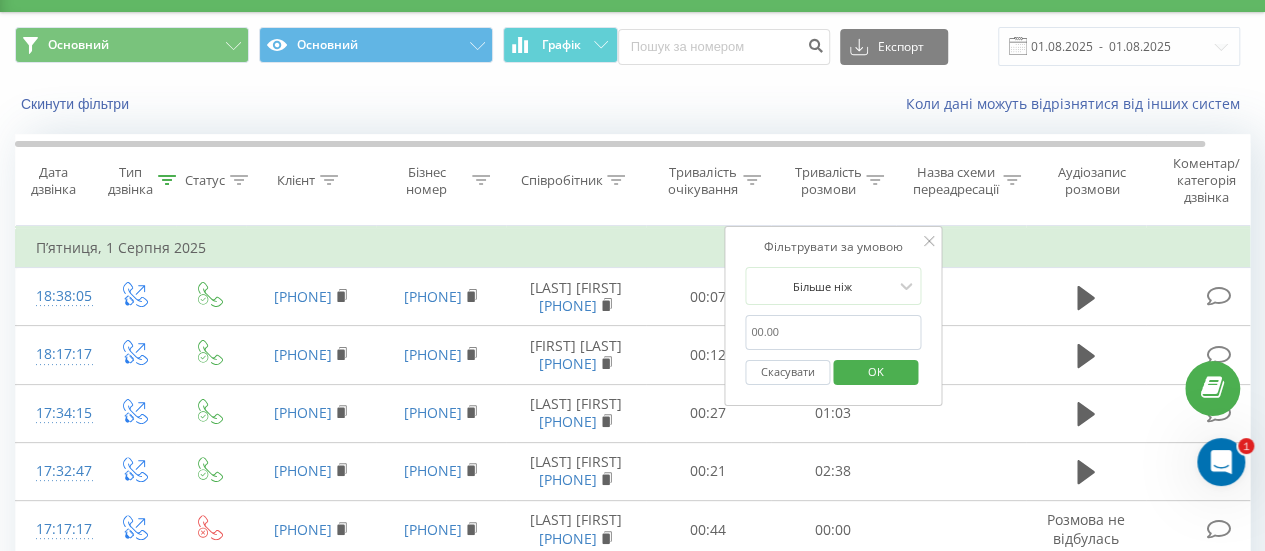 drag, startPoint x: 796, startPoint y: 329, endPoint x: 749, endPoint y: 331, distance: 47.042534 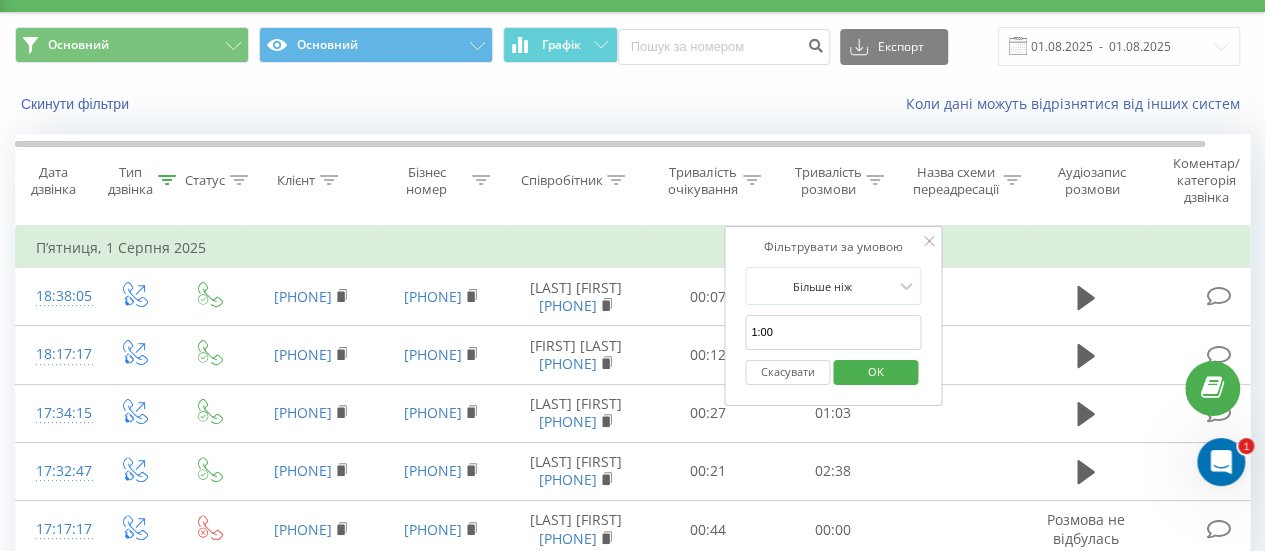 click on "OK" at bounding box center [876, 371] 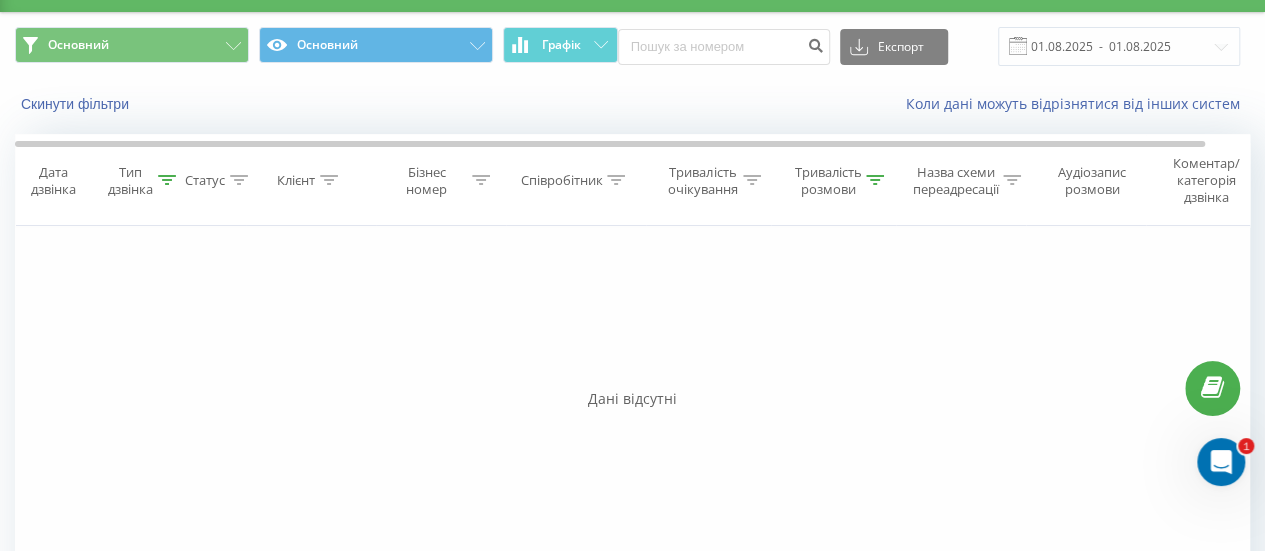 click 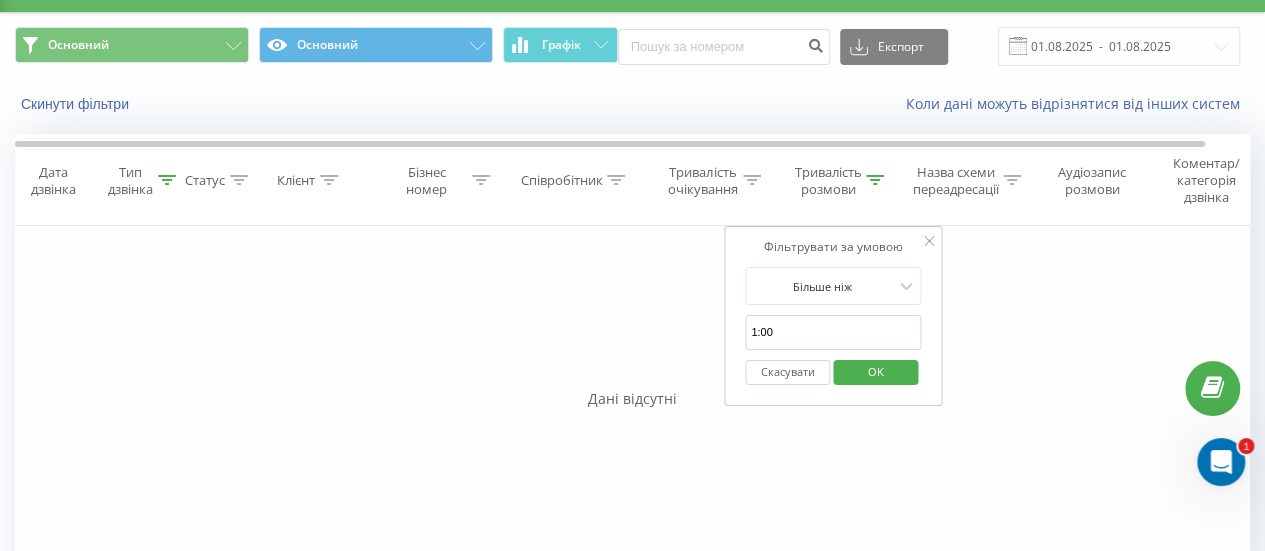 click on "1:00" at bounding box center [833, 332] 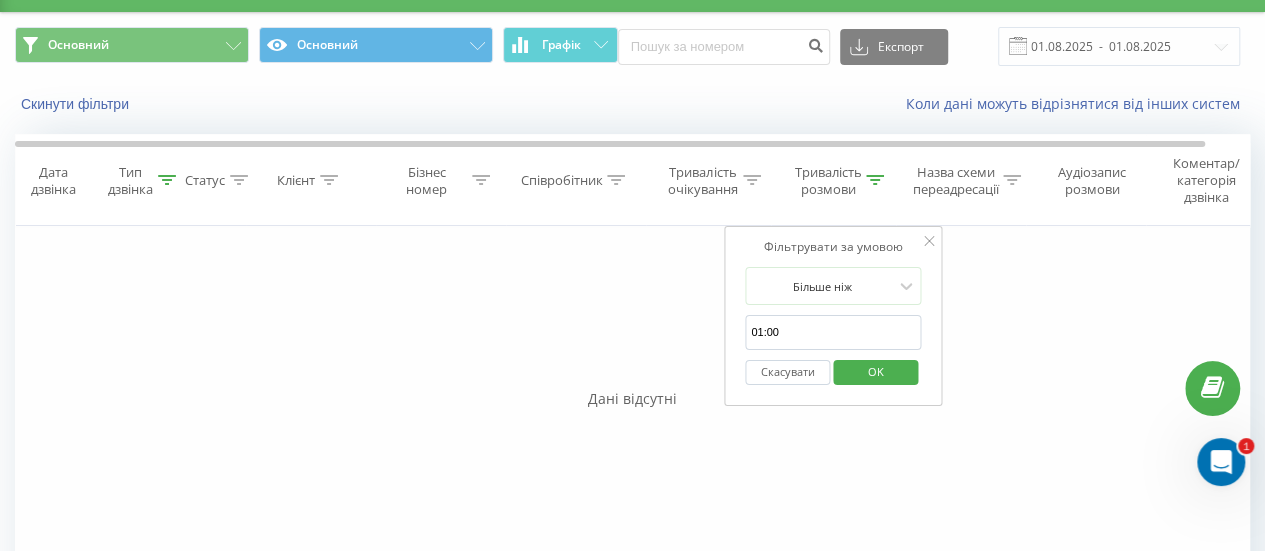 type on "01:00" 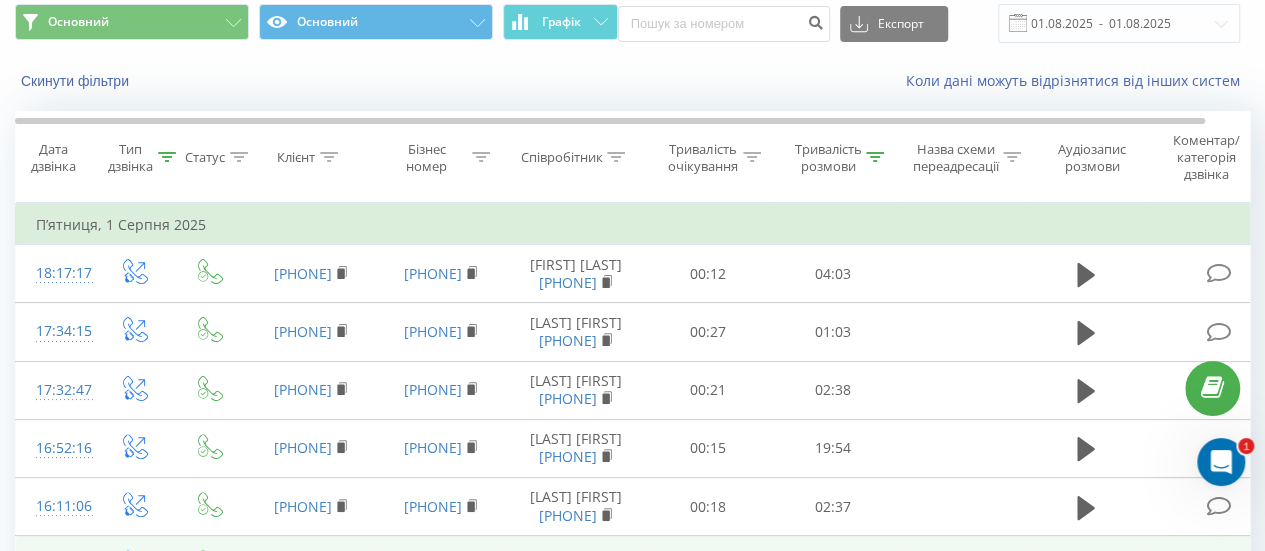 scroll, scrollTop: 0, scrollLeft: 0, axis: both 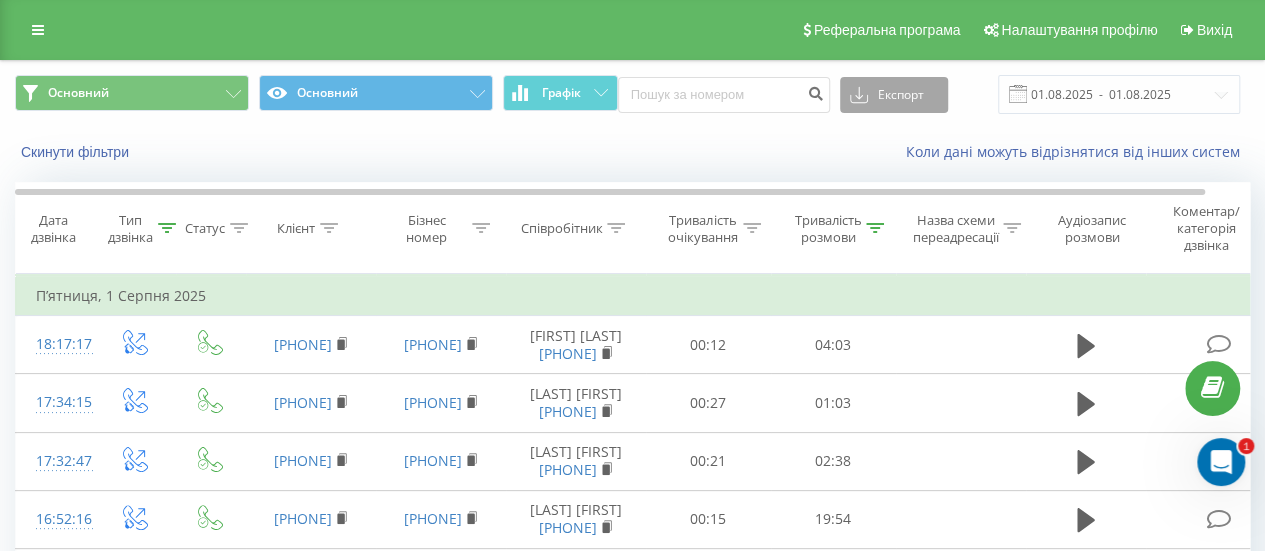 click on "Експорт" at bounding box center (894, 95) 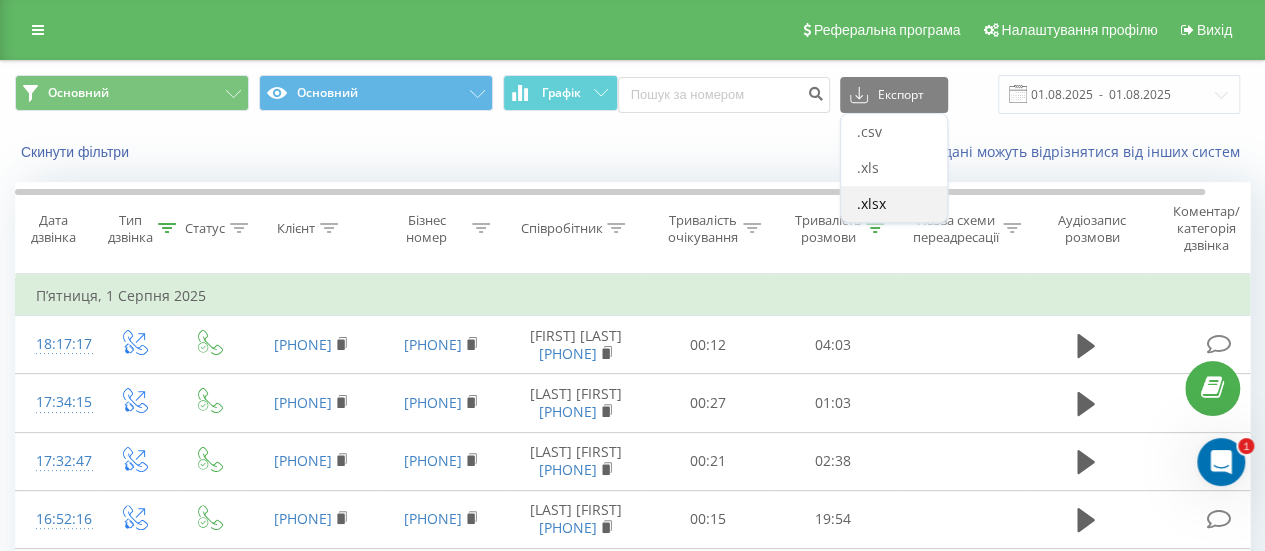 click on ".xlsx" at bounding box center (871, 203) 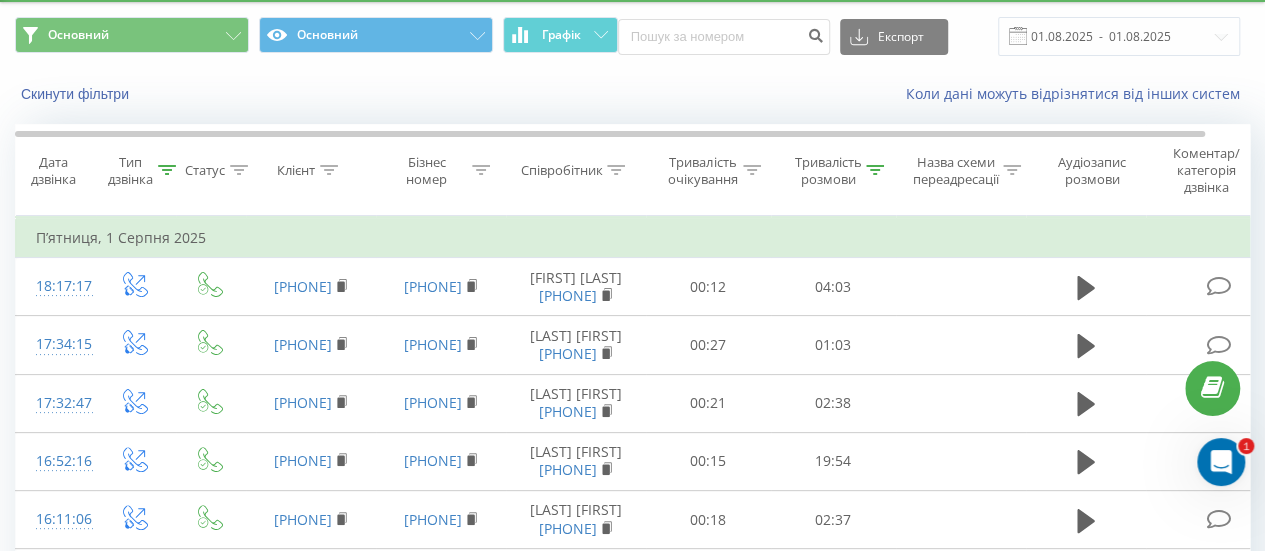 scroll, scrollTop: 0, scrollLeft: 0, axis: both 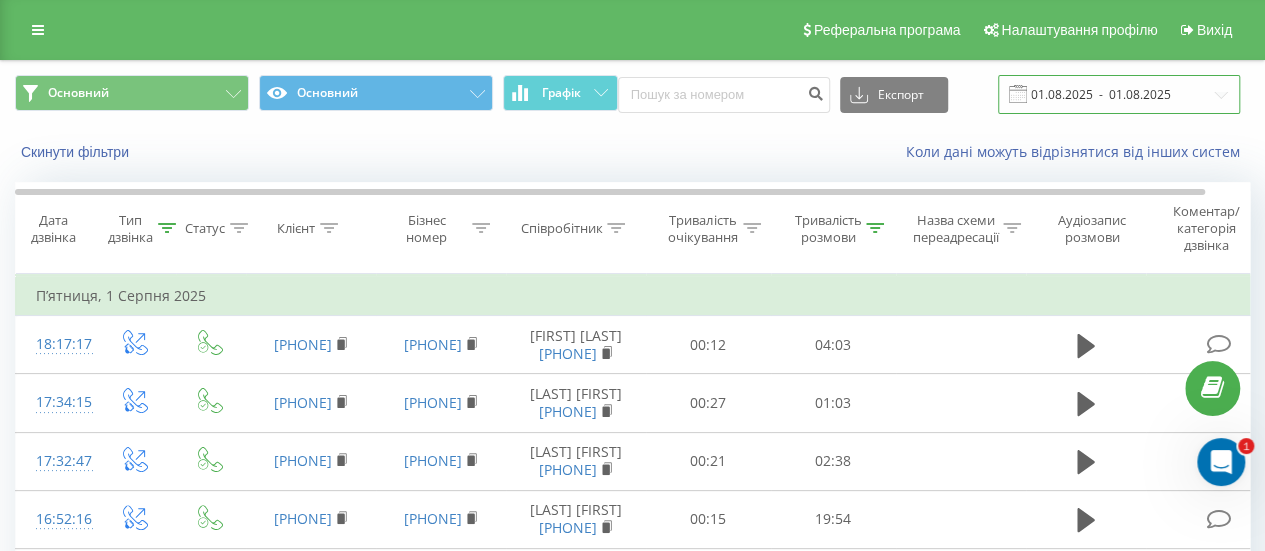 click on "01.08.2025  -  01.08.2025" at bounding box center (1119, 94) 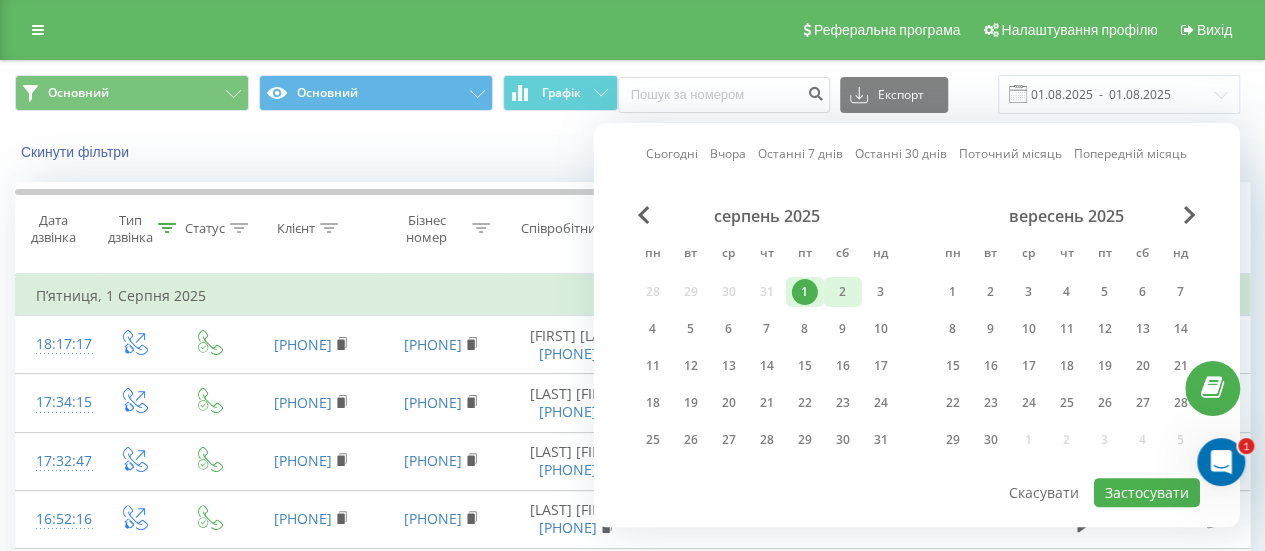 click on "2" at bounding box center [843, 292] 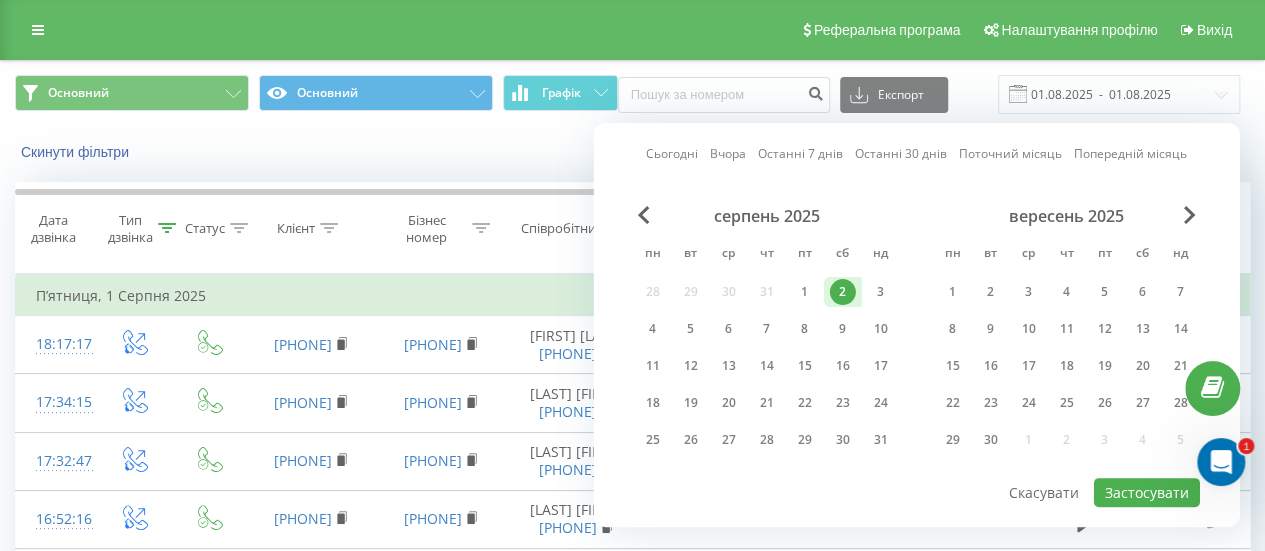 click on "2" at bounding box center (843, 292) 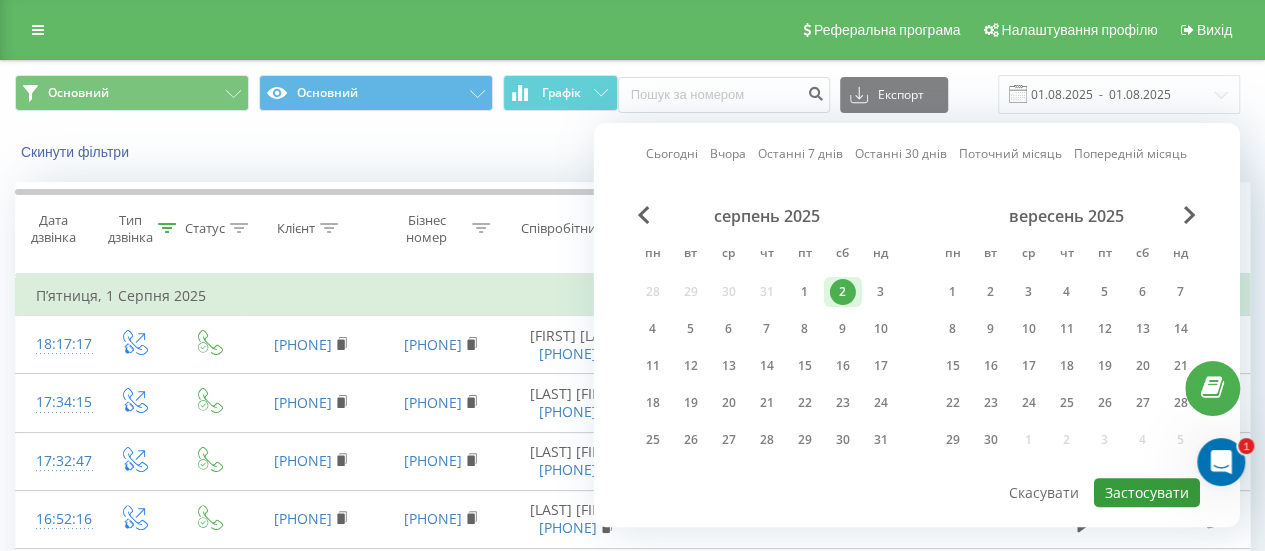 click on "Застосувати" at bounding box center (1147, 492) 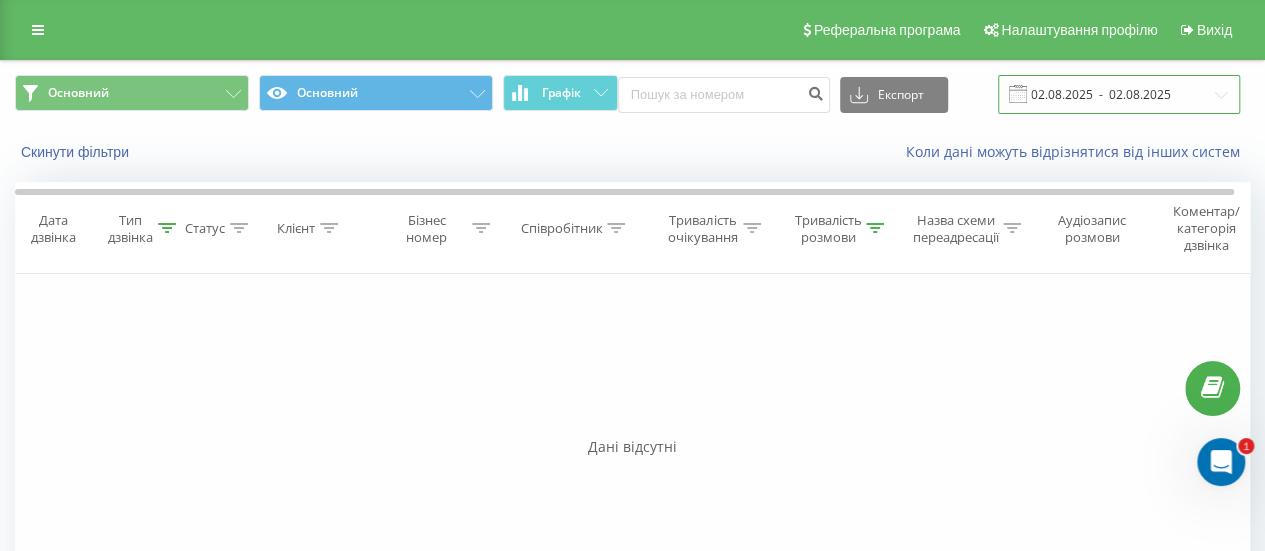 click on "02.08.2025  -  02.08.2025" at bounding box center [1119, 94] 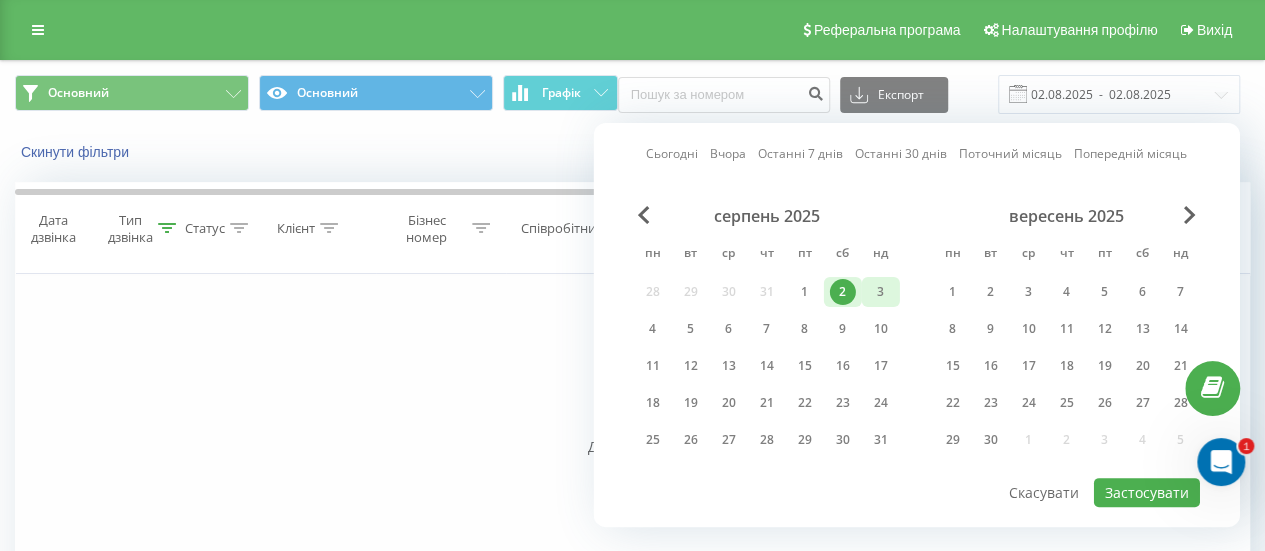 drag, startPoint x: 848, startPoint y: 288, endPoint x: 866, endPoint y: 293, distance: 18.681541 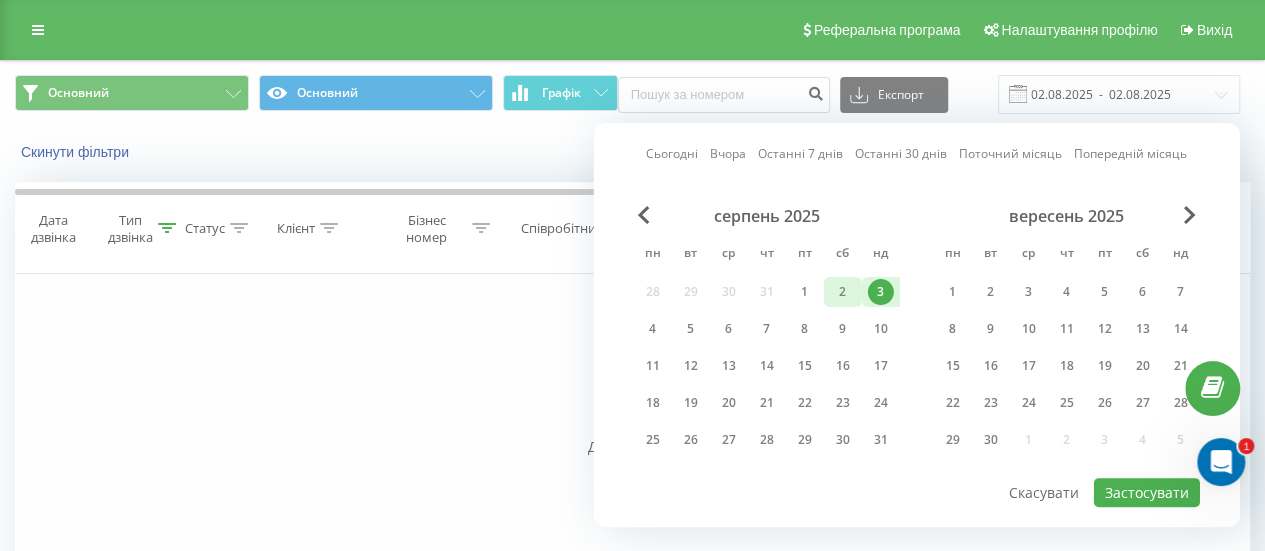 drag, startPoint x: 834, startPoint y: 289, endPoint x: 848, endPoint y: 298, distance: 16.643316 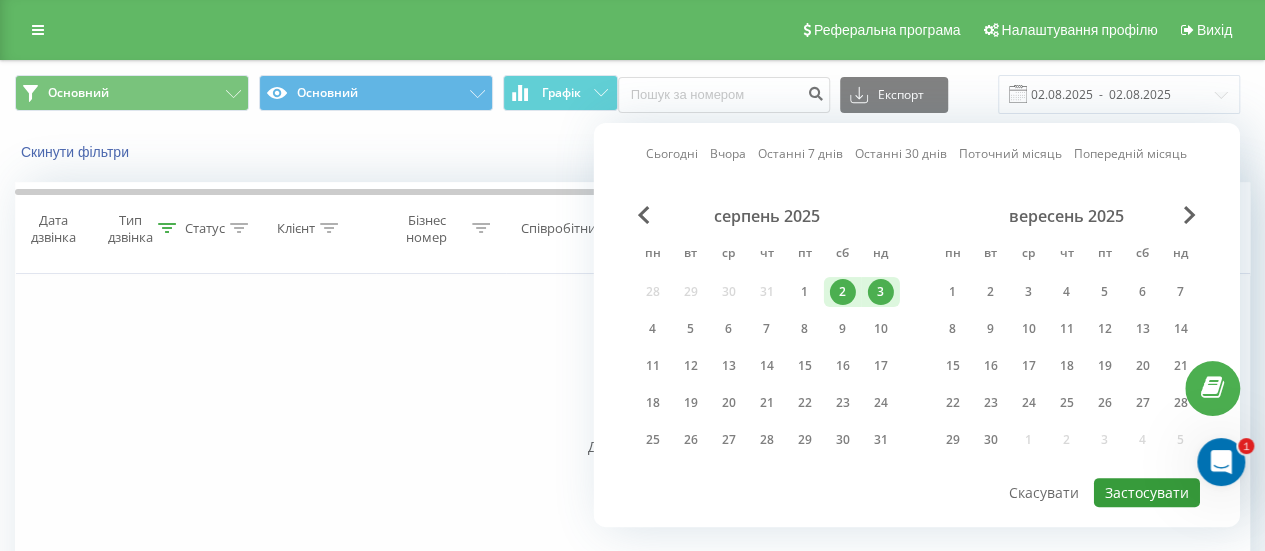 click on "Застосувати" at bounding box center (1147, 492) 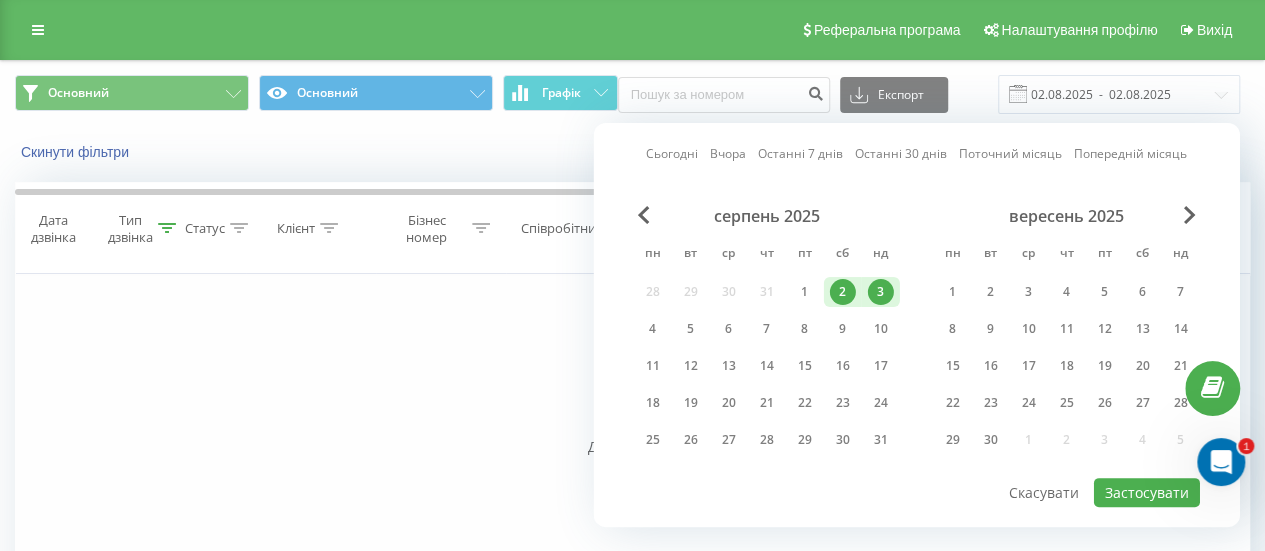 type on "02.08.2025  -  03.08.2025" 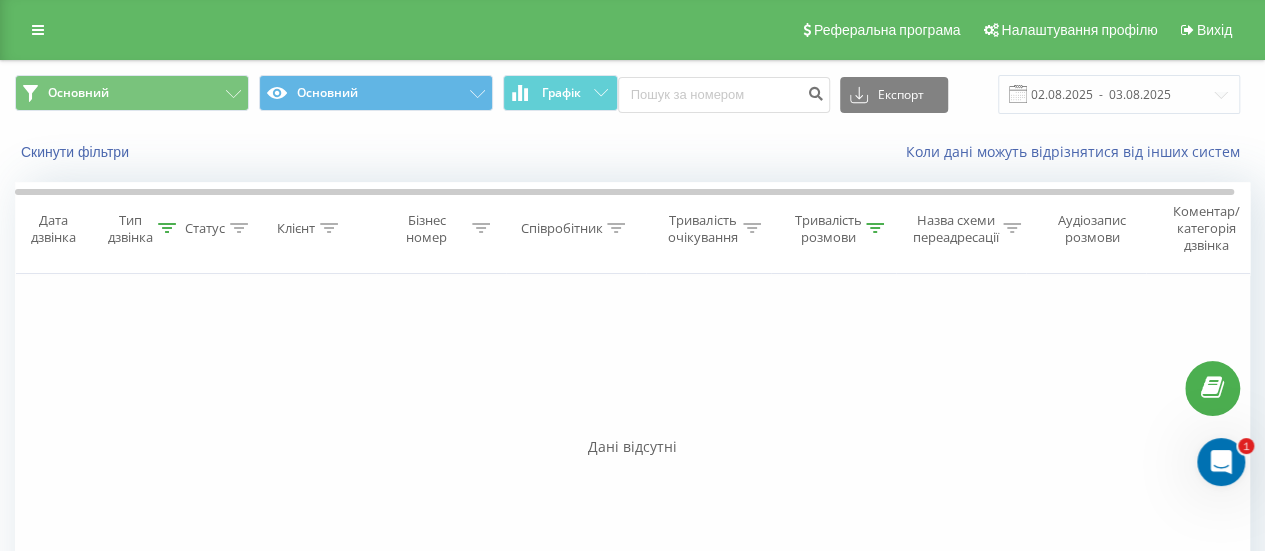 click at bounding box center (167, 228) 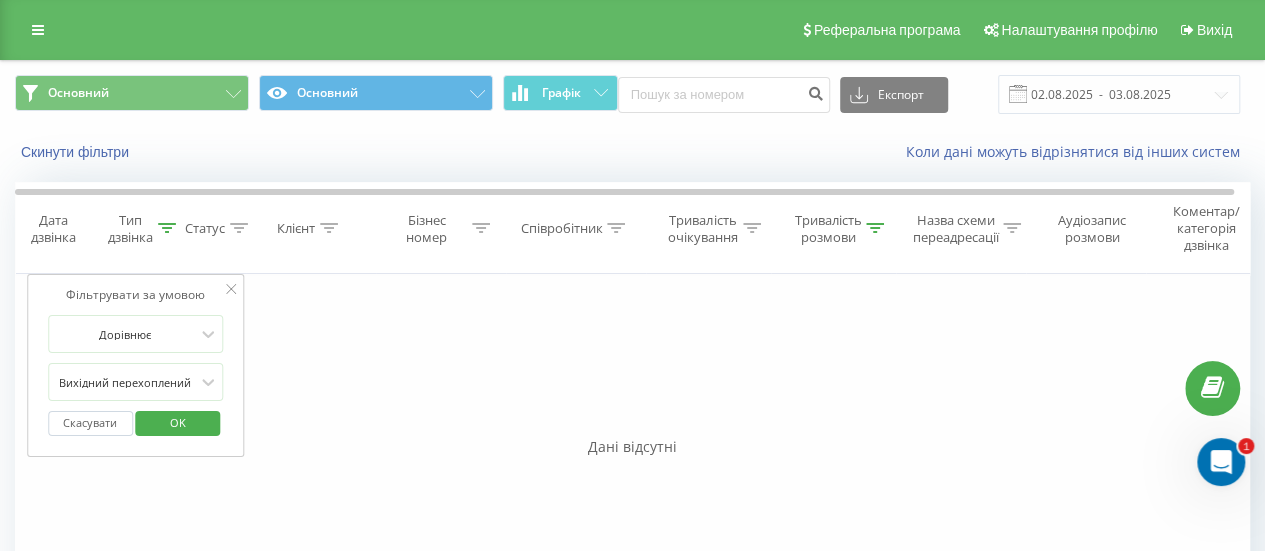 click on "Скасувати" at bounding box center [90, 423] 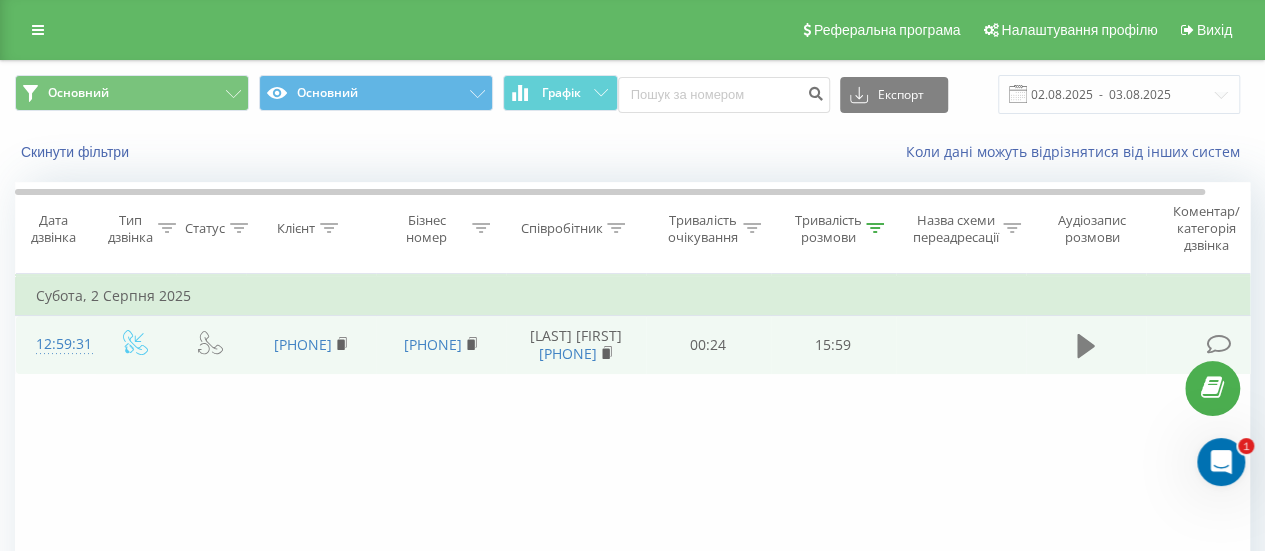 click 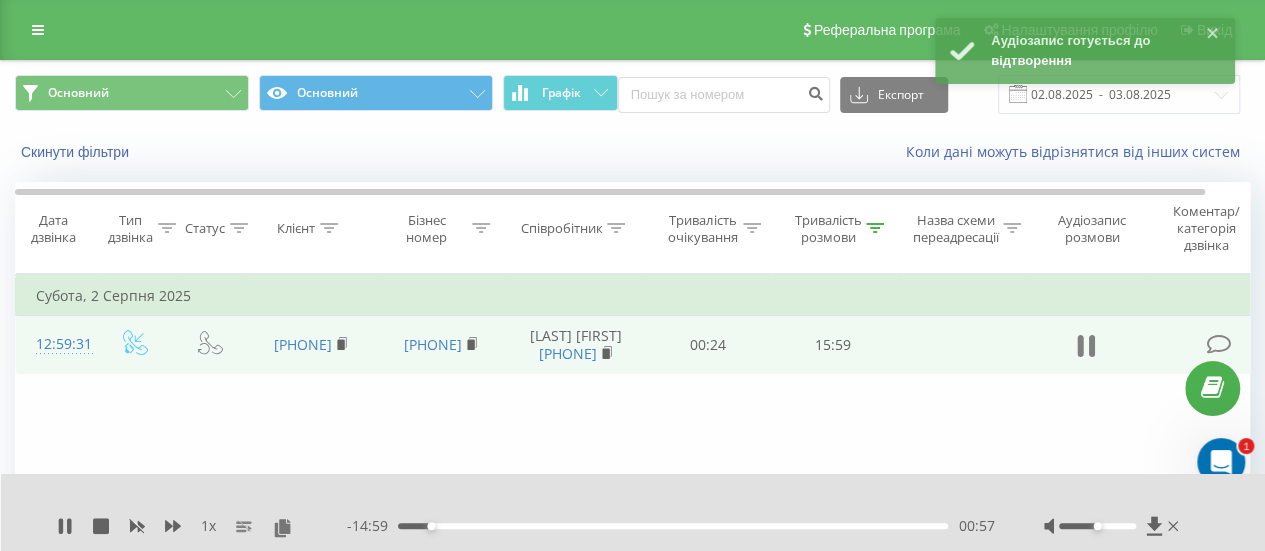 click 